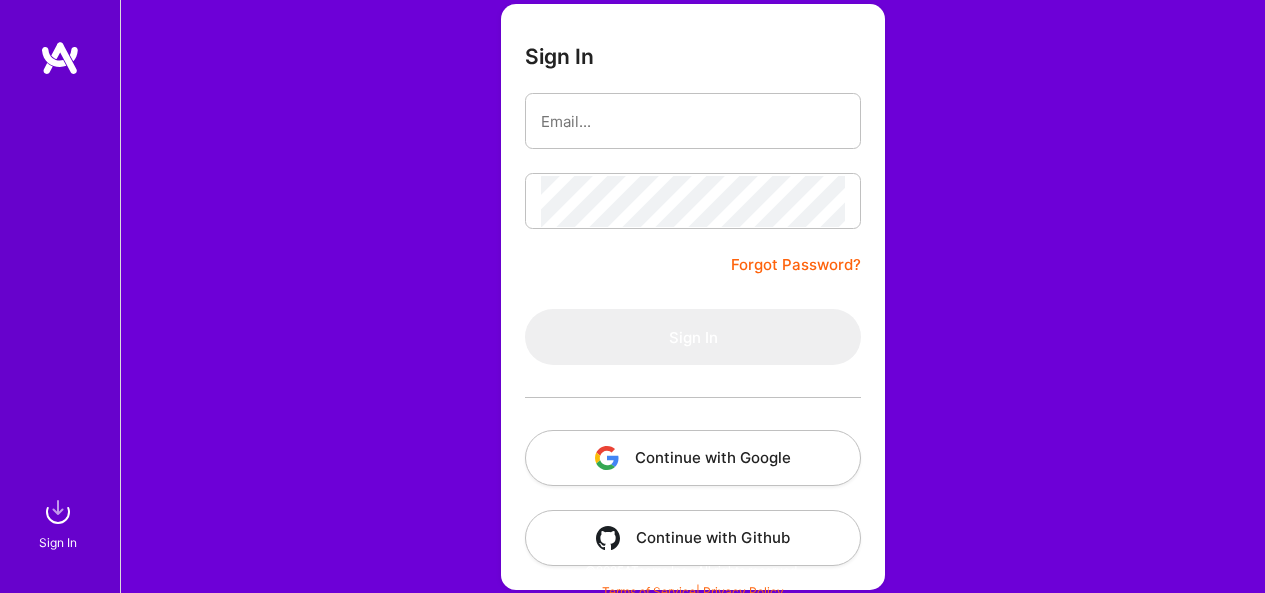 scroll, scrollTop: 58, scrollLeft: 0, axis: vertical 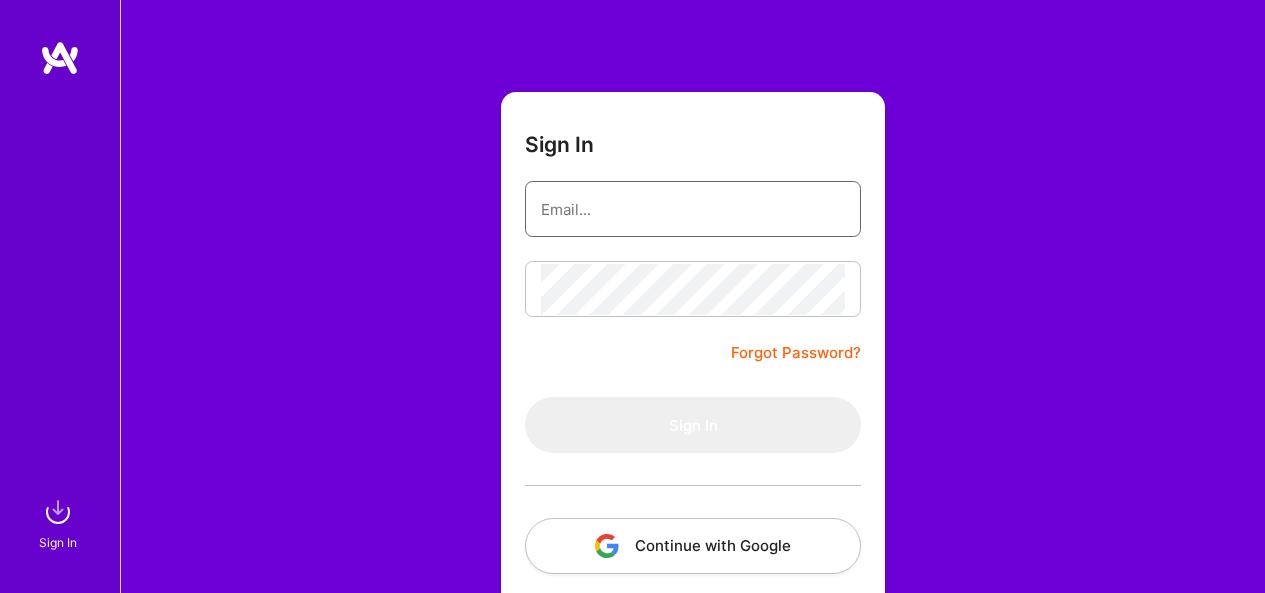 type on "[EMAIL_ADDRESS][DOMAIN_NAME]" 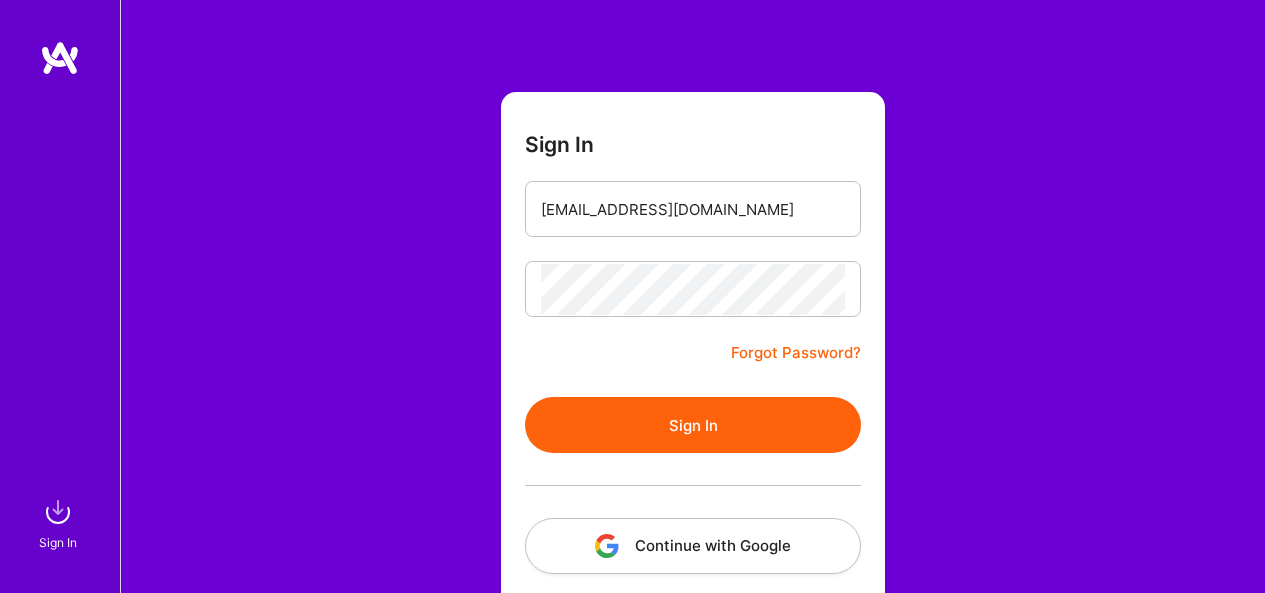 click on "Sign In" at bounding box center (693, 425) 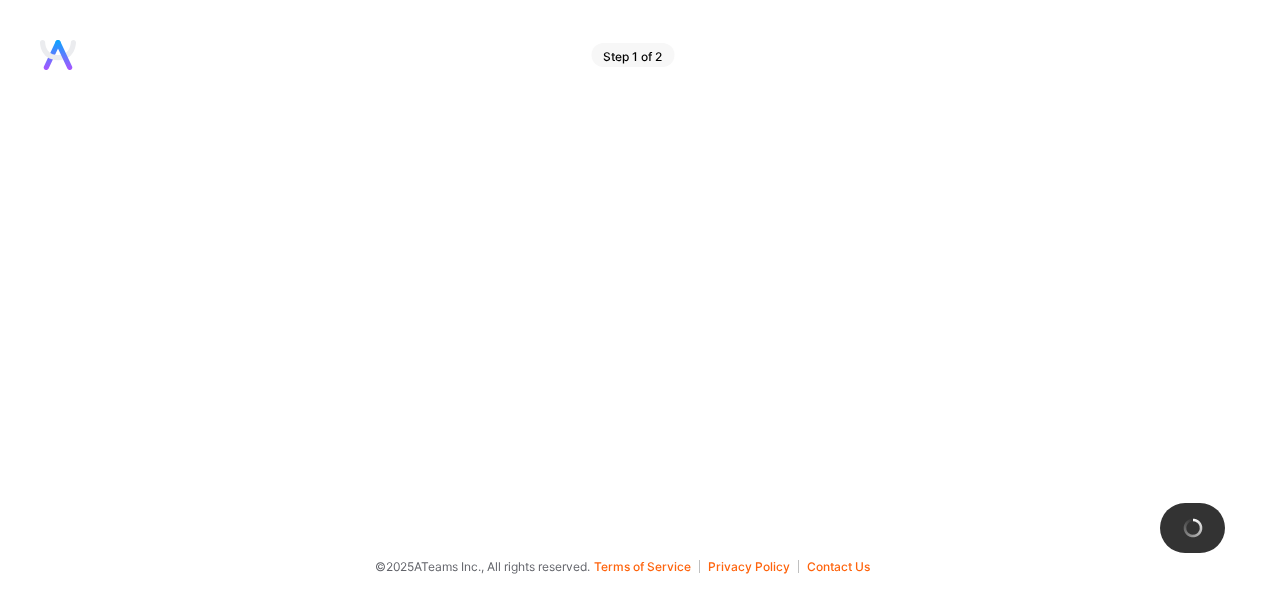 scroll, scrollTop: 0, scrollLeft: 0, axis: both 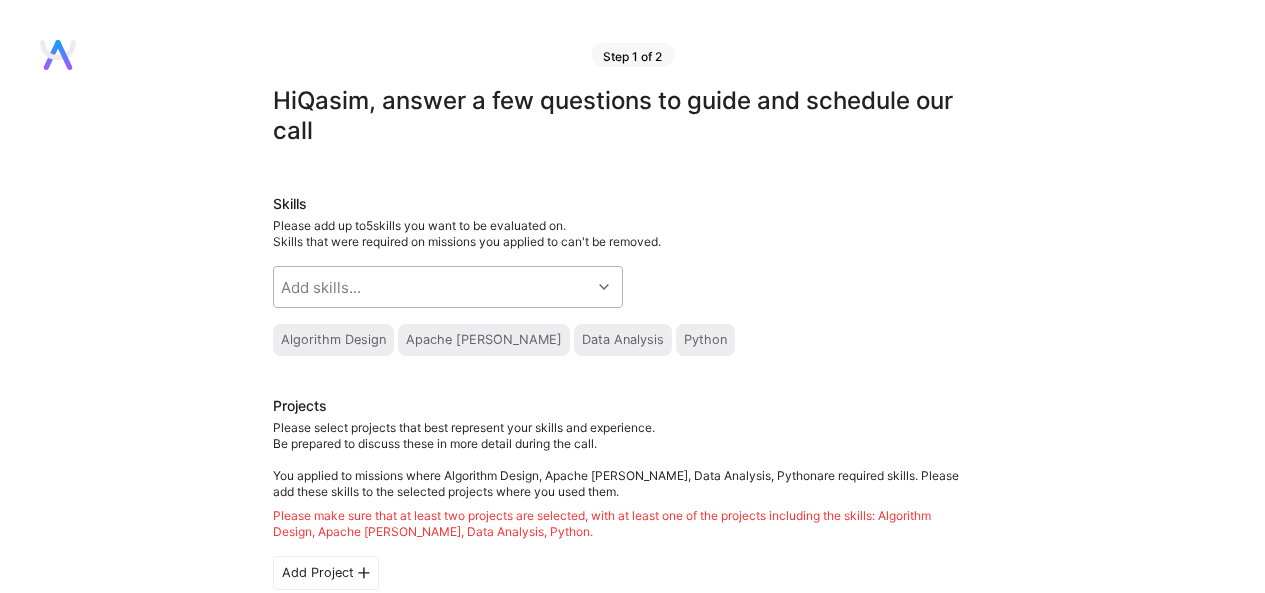click on "Add skills..." at bounding box center [432, 287] 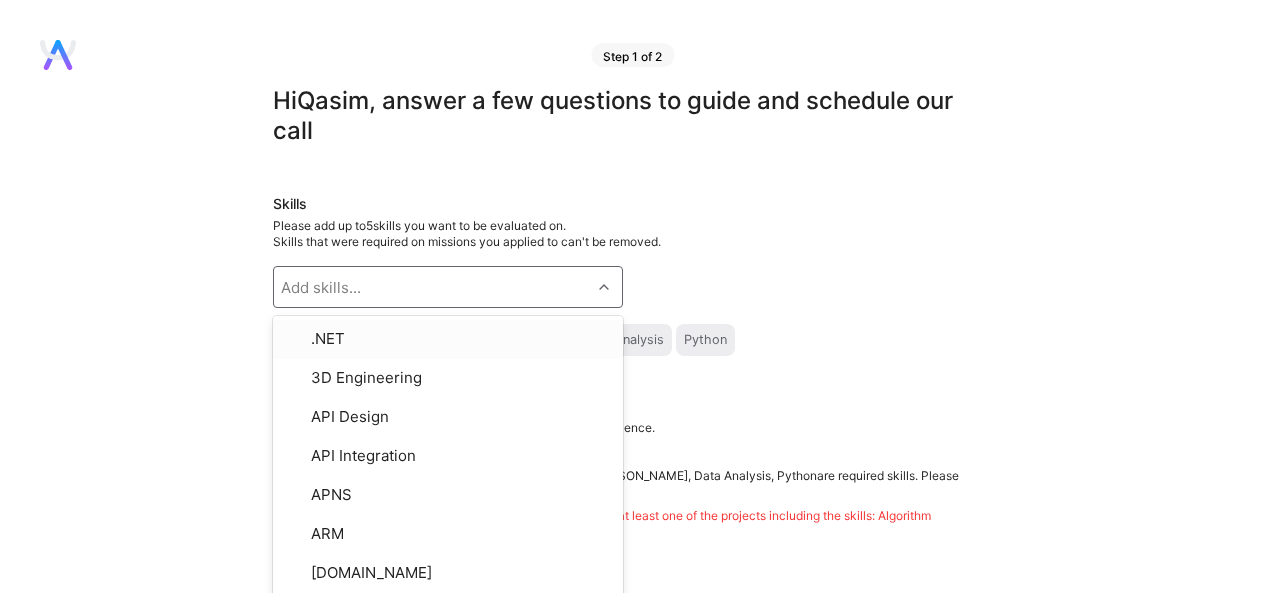click on "Skills" at bounding box center [623, 204] 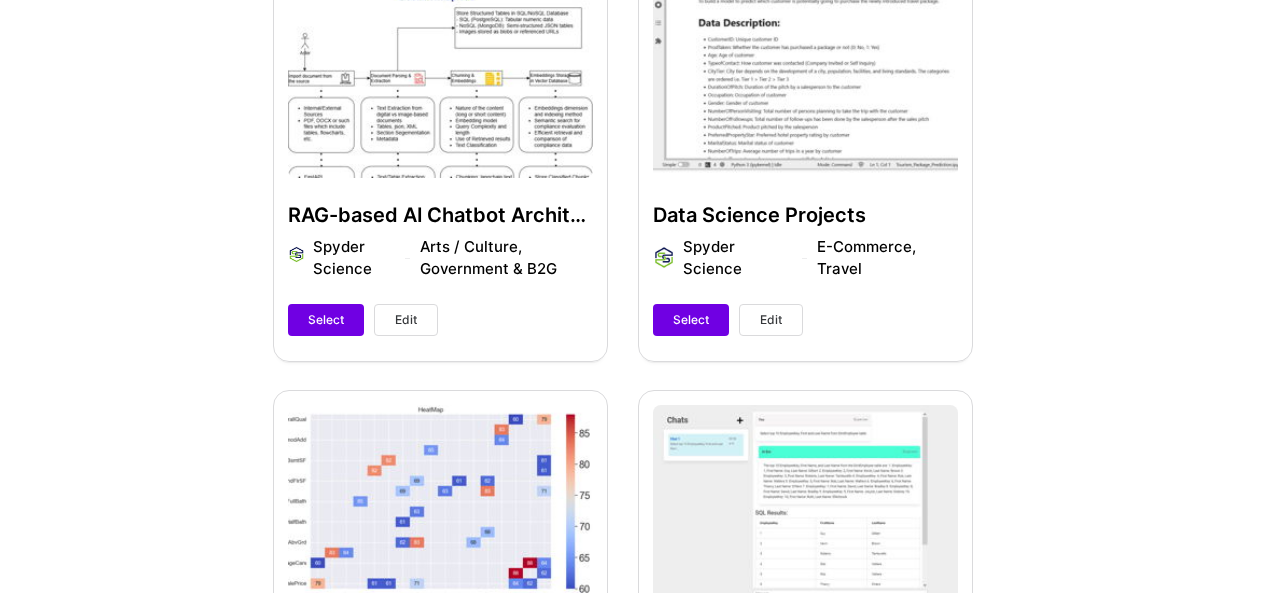 scroll, scrollTop: 600, scrollLeft: 0, axis: vertical 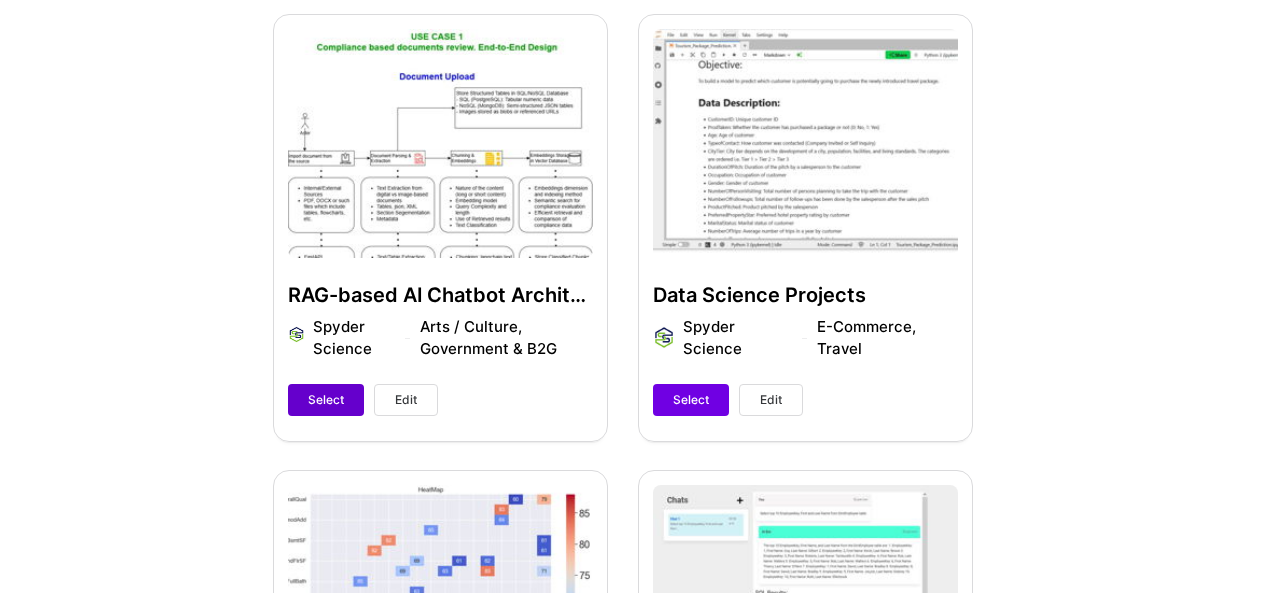 click on "Select" at bounding box center [326, 400] 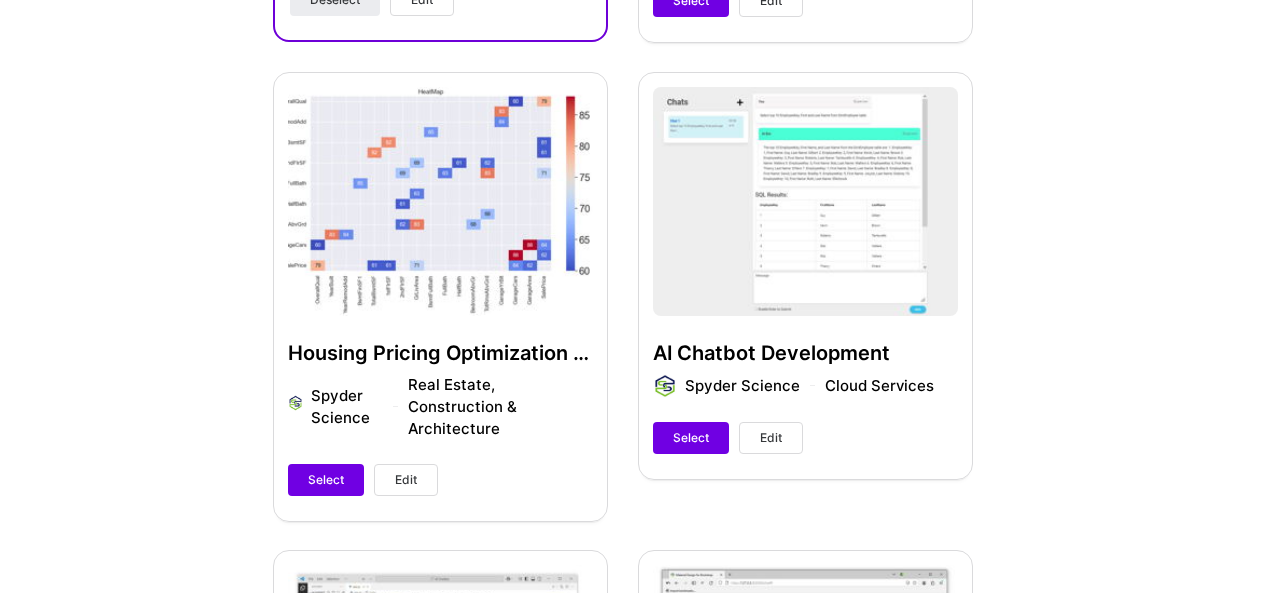 scroll, scrollTop: 1000, scrollLeft: 0, axis: vertical 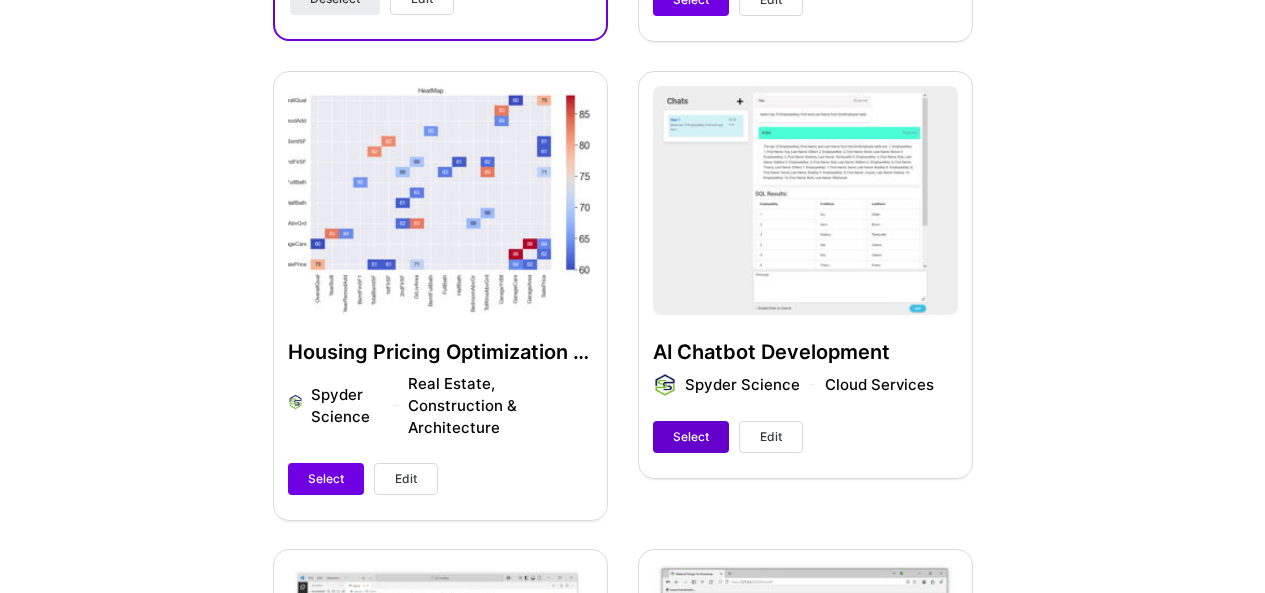 click on "Select" at bounding box center (691, 437) 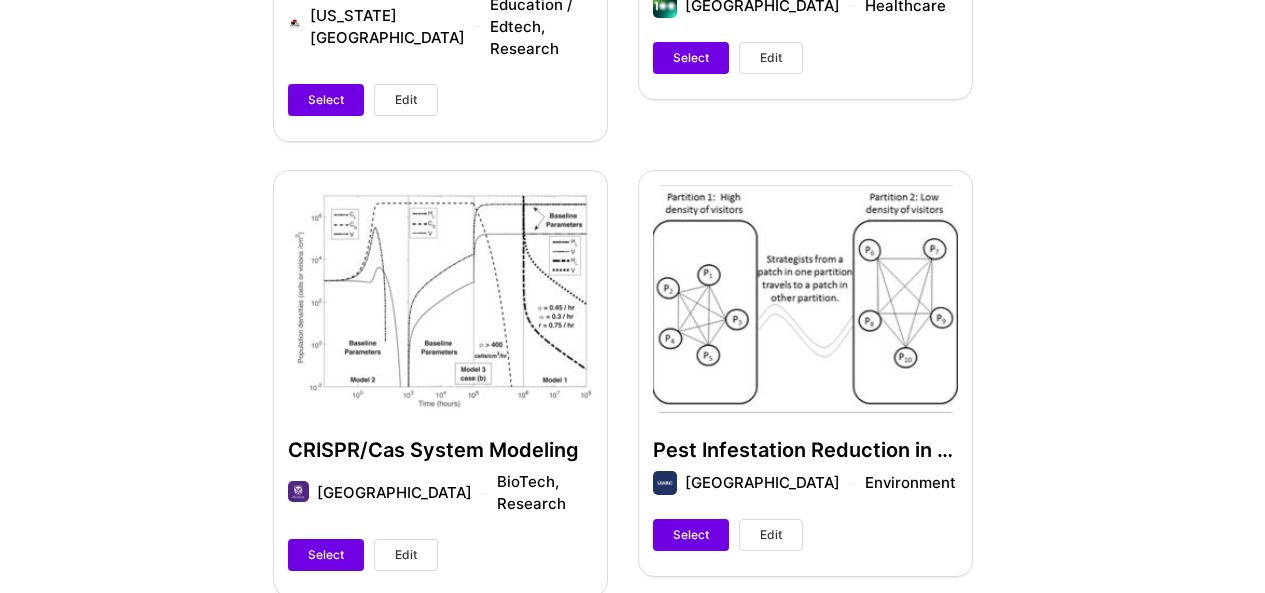 scroll, scrollTop: 3300, scrollLeft: 0, axis: vertical 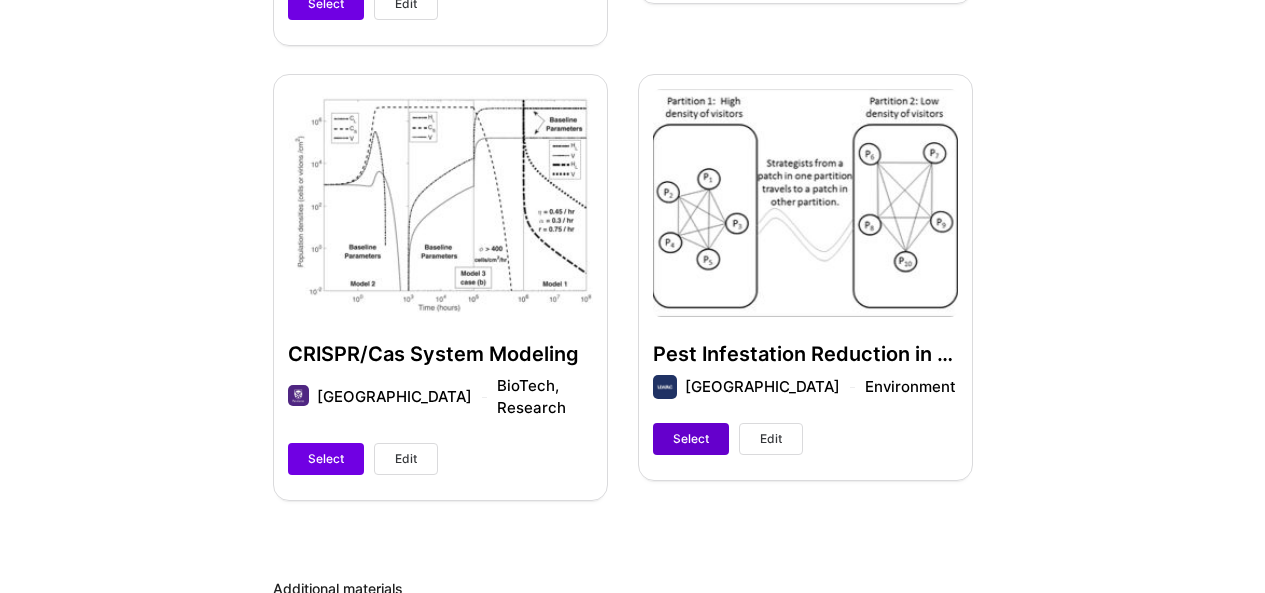 click on "Select" at bounding box center (691, 439) 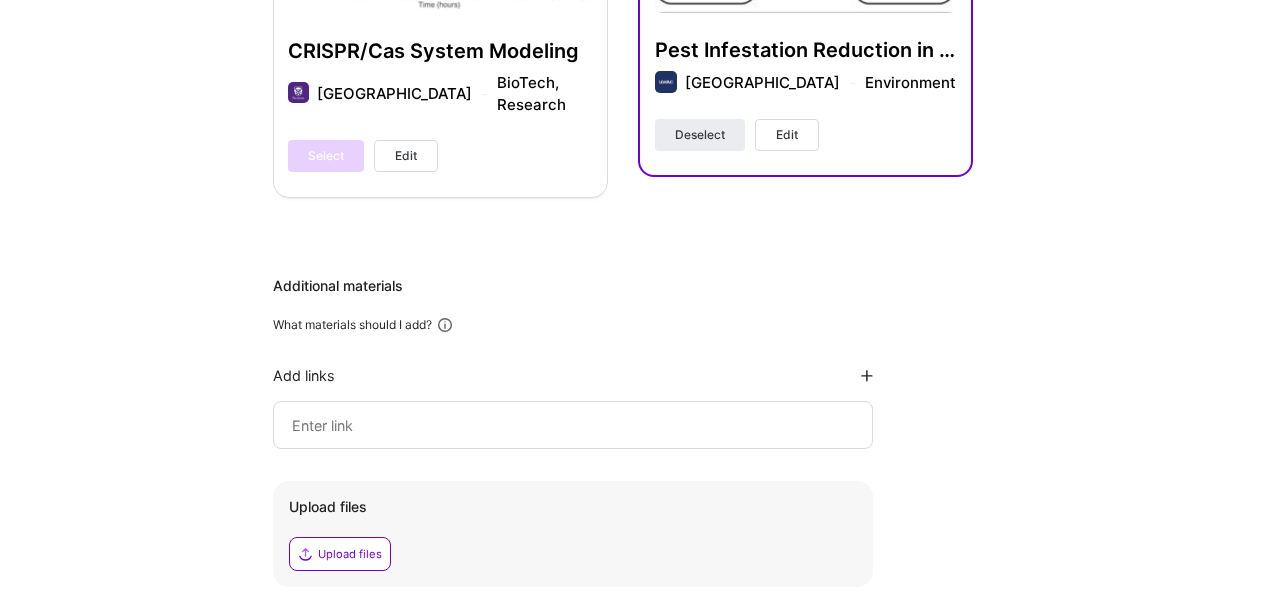 scroll, scrollTop: 3800, scrollLeft: 0, axis: vertical 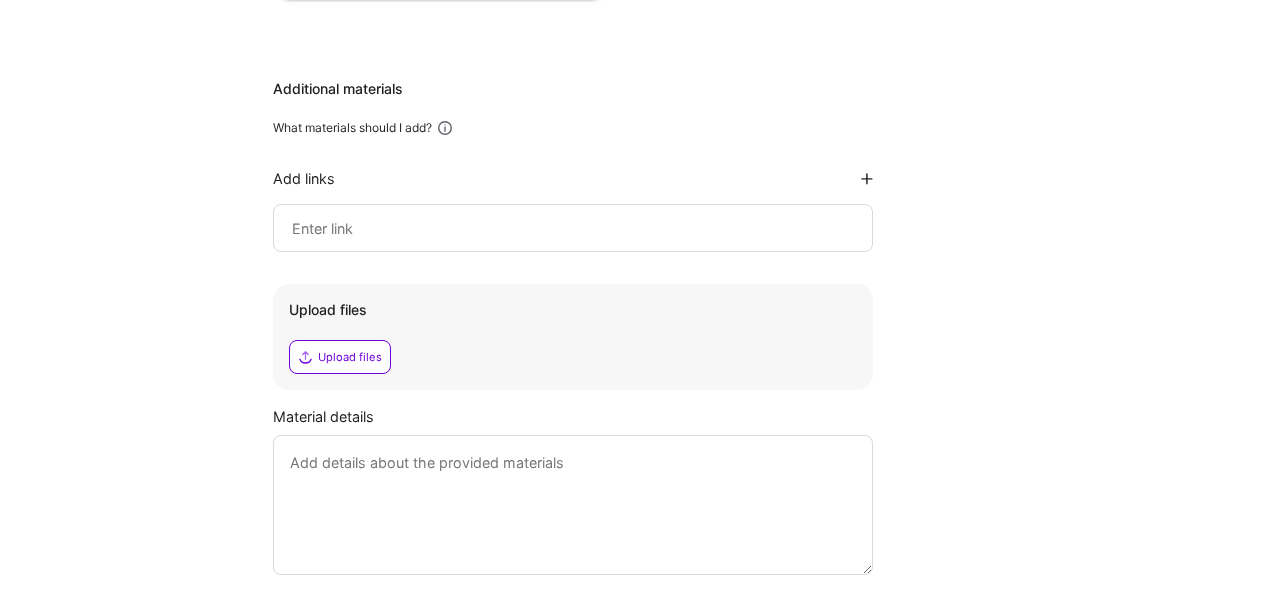 click 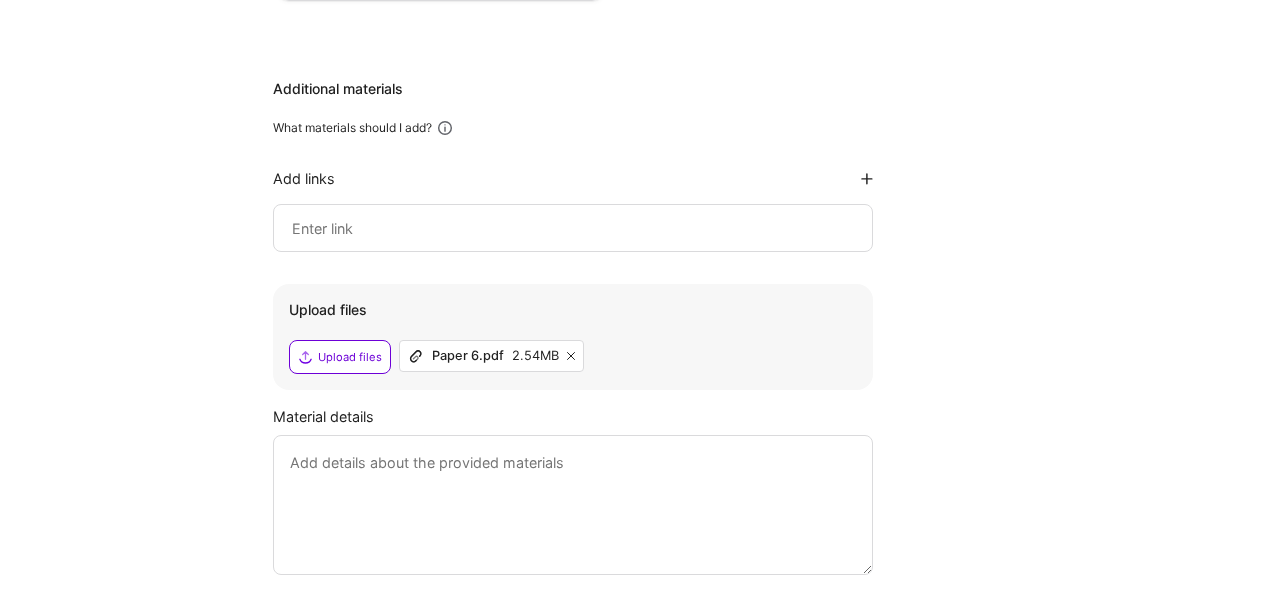 click 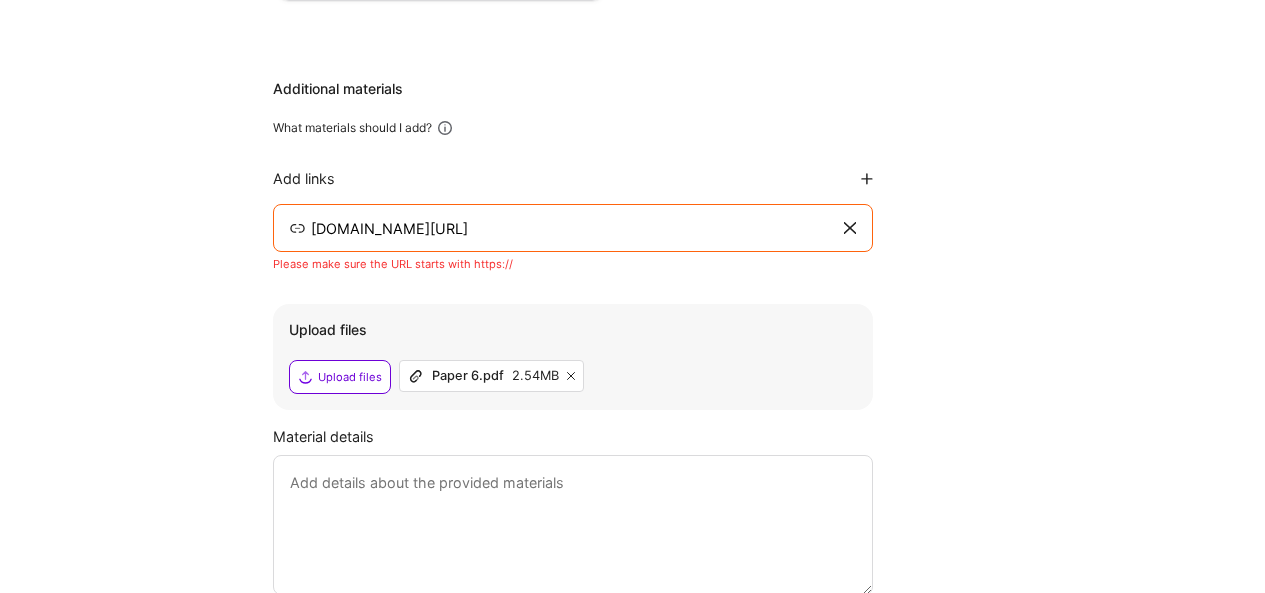 type on "[DOMAIN_NAME][URL]" 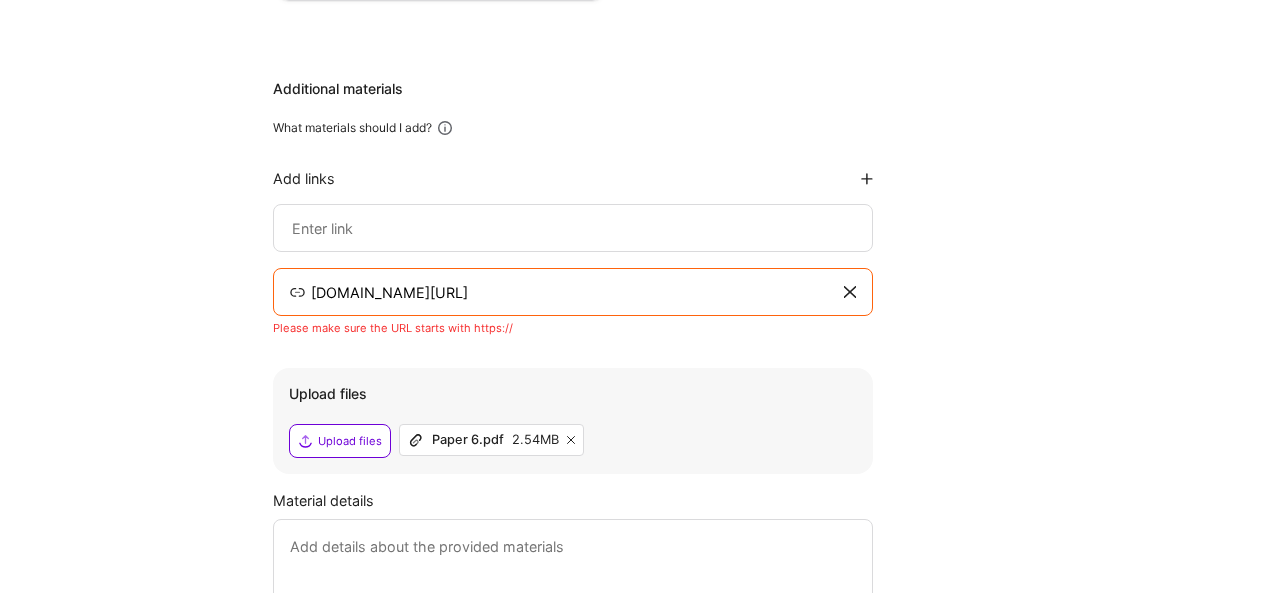 click 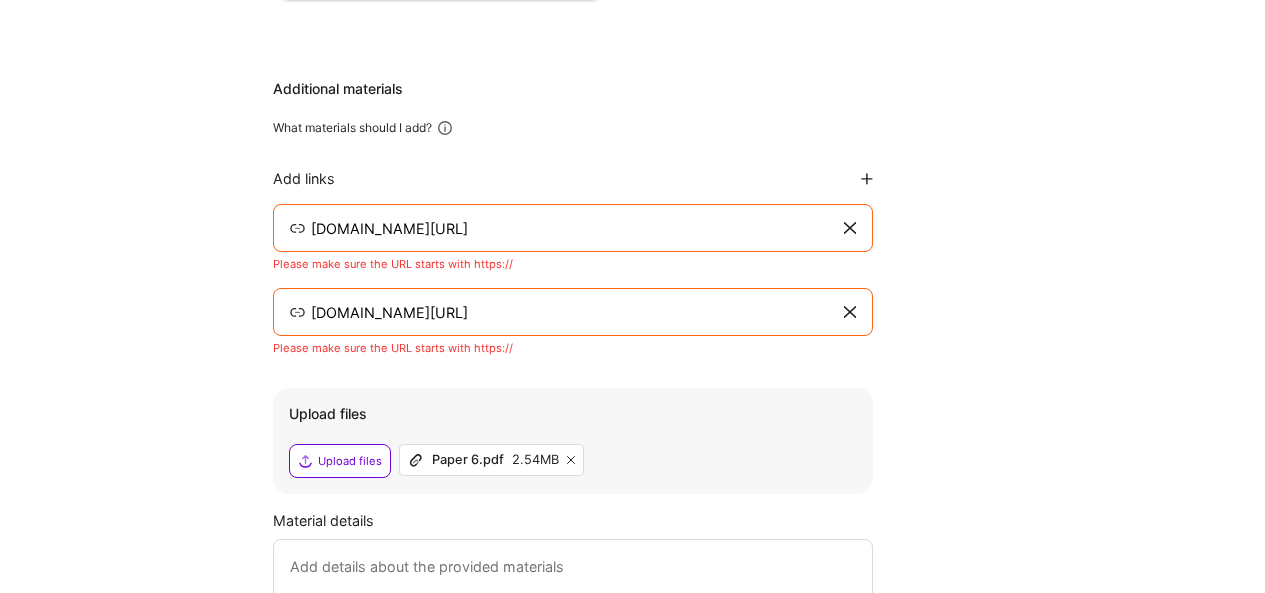 type on "[DOMAIN_NAME][URL]" 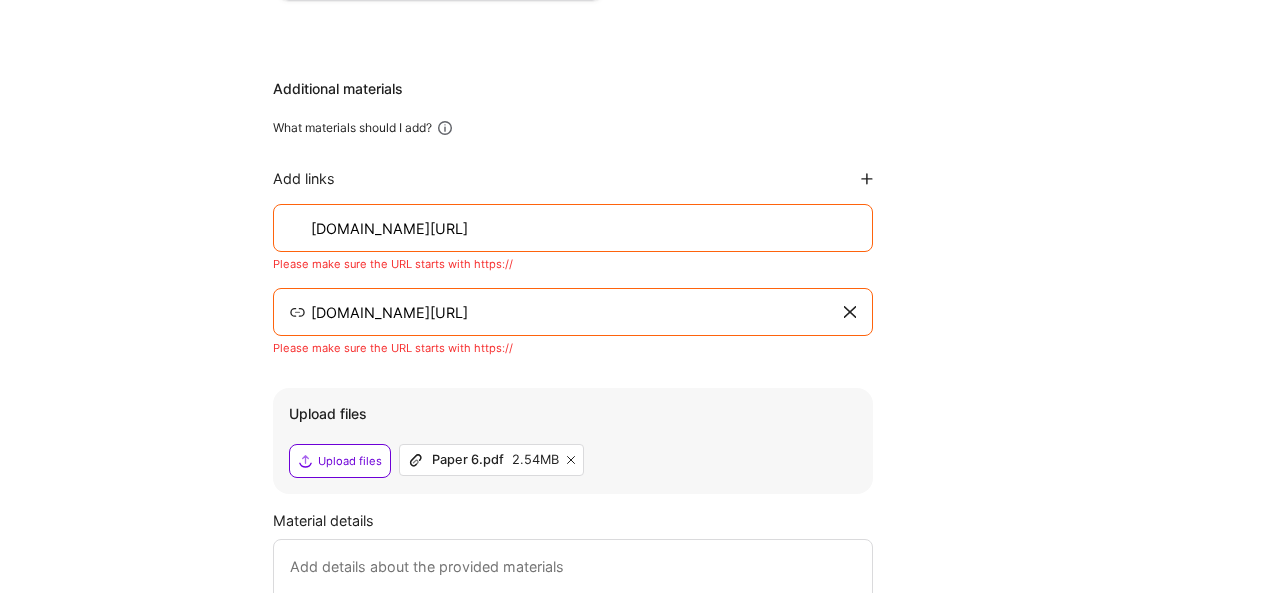 type 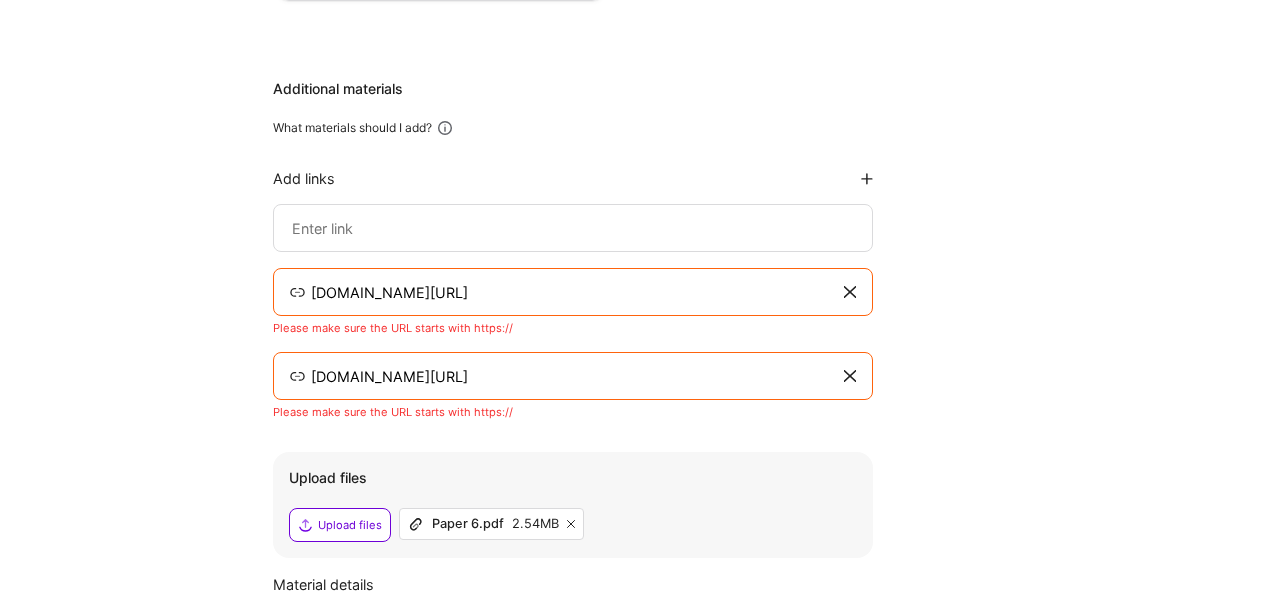 click 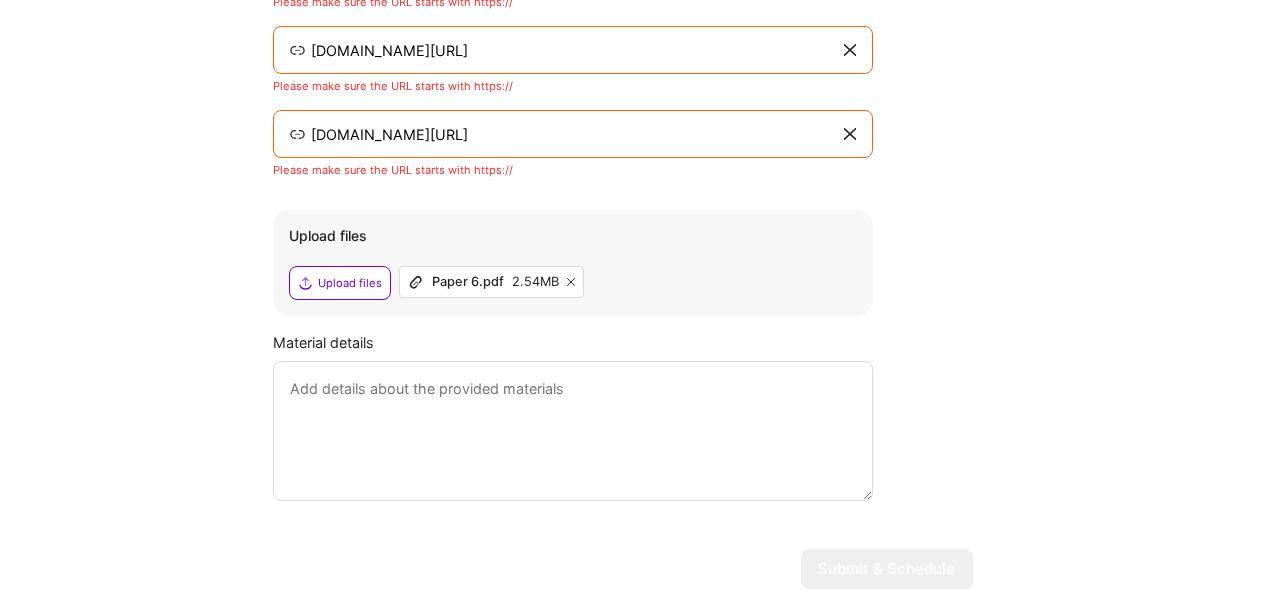 scroll, scrollTop: 4100, scrollLeft: 0, axis: vertical 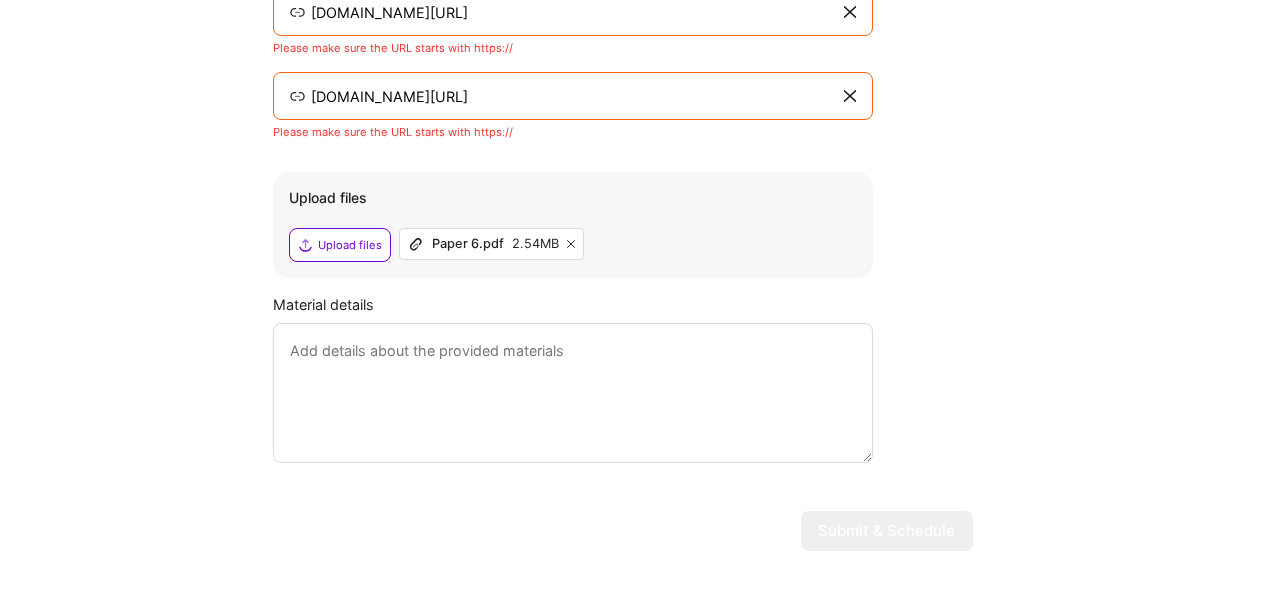 type on "[DOMAIN_NAME]" 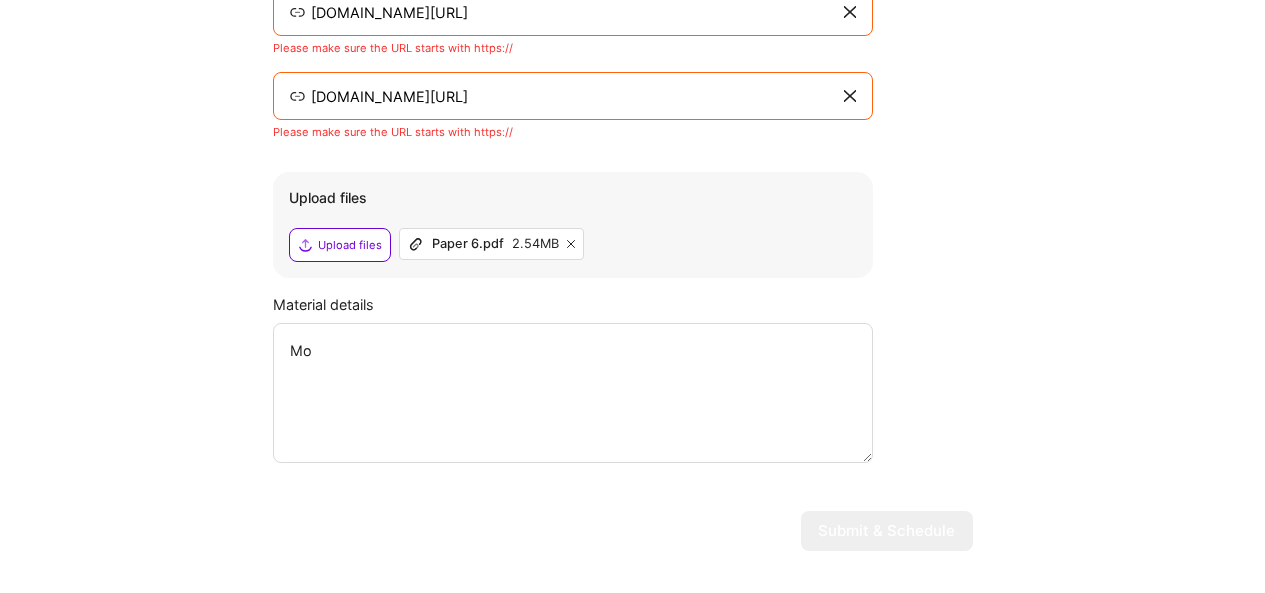 type on "M" 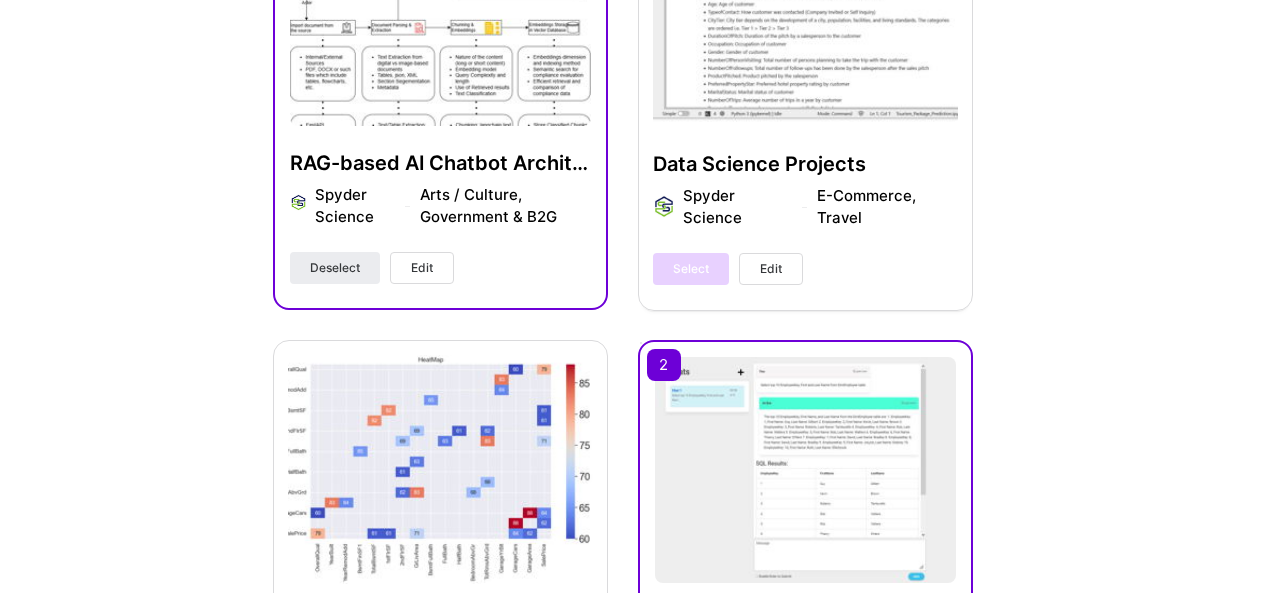 scroll, scrollTop: 920, scrollLeft: 0, axis: vertical 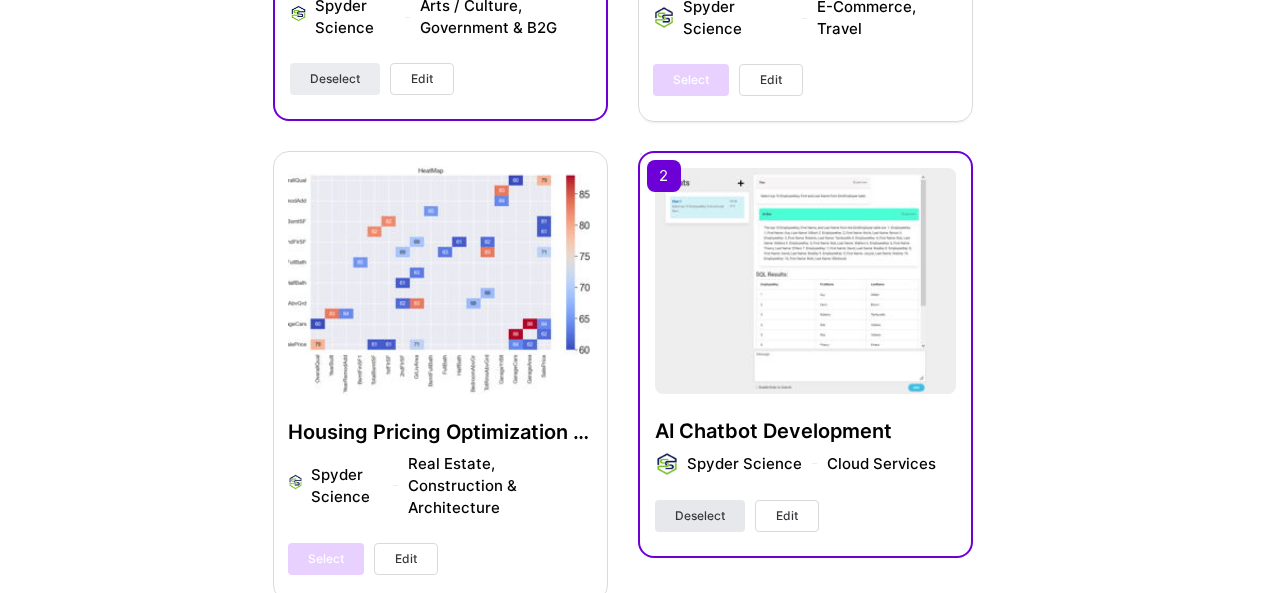 type on "This Paper 6 relates to my Pest infestation work. All my coding projects can be seen on github." 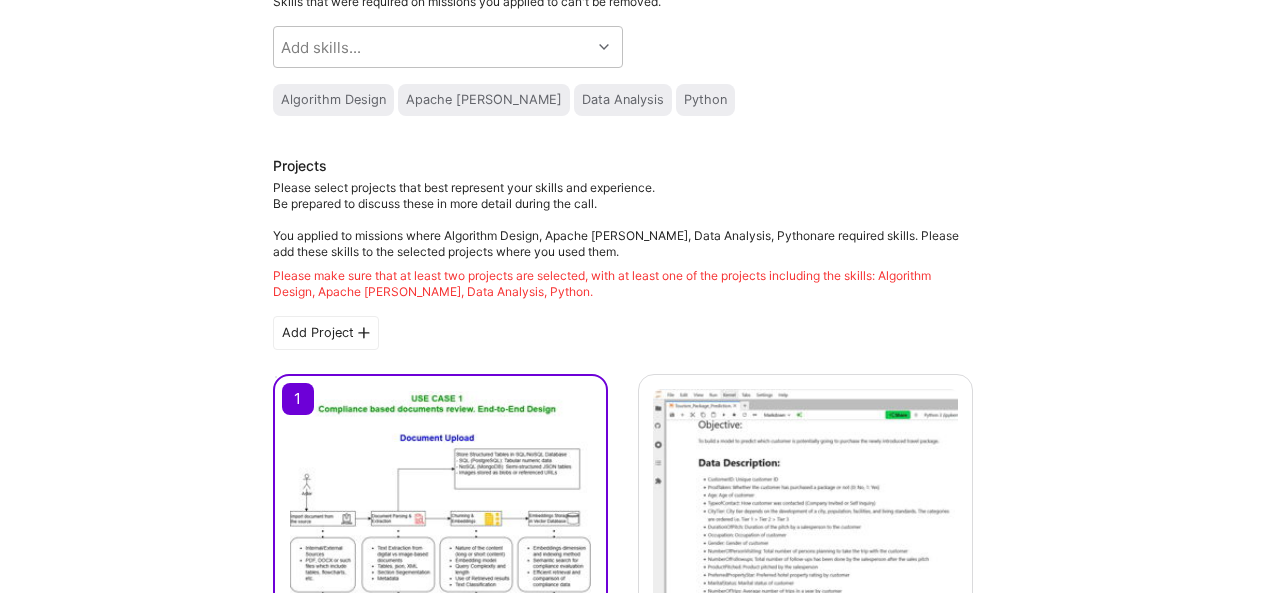 scroll, scrollTop: 0, scrollLeft: 0, axis: both 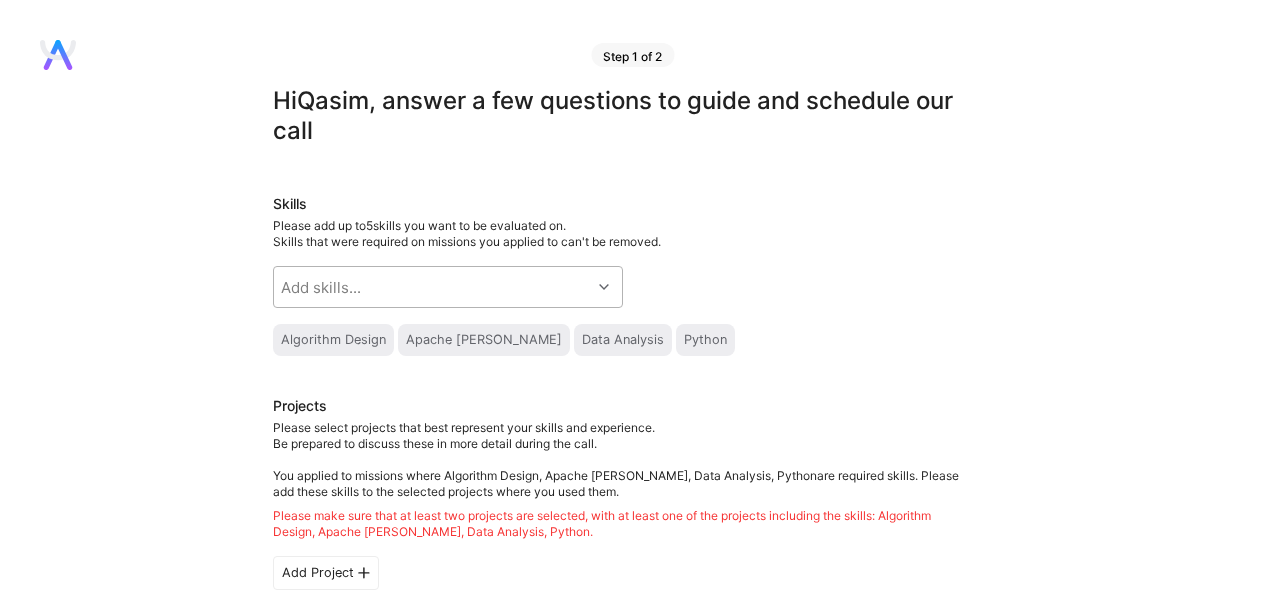 click on "Add skills..." at bounding box center (432, 287) 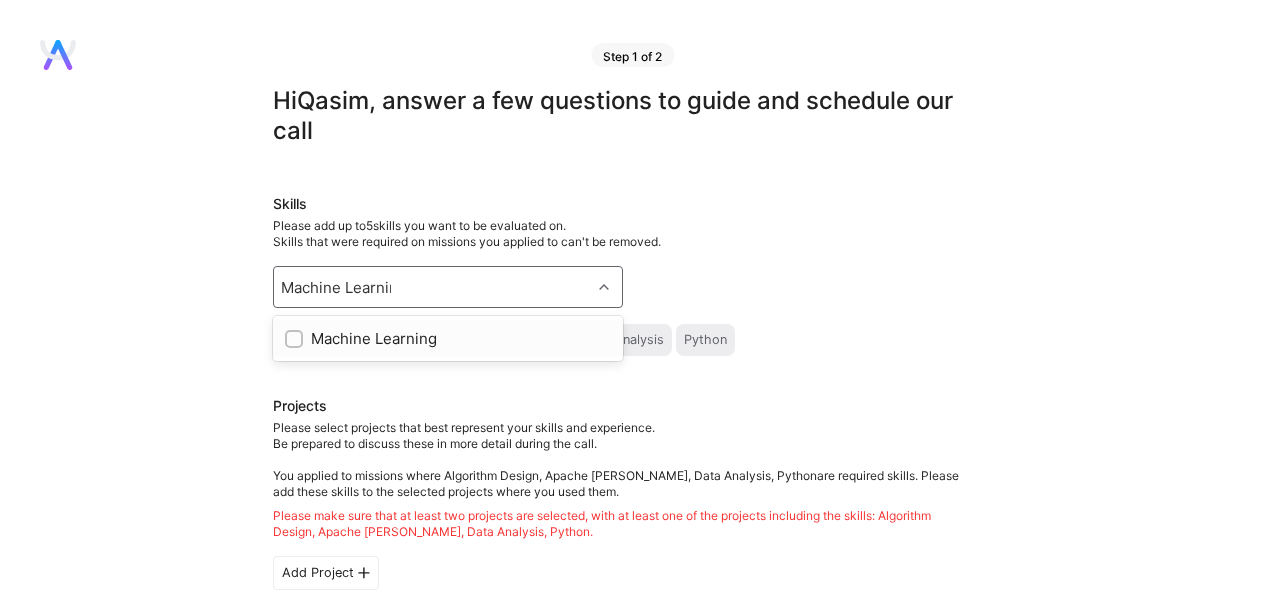 type on "Machine Learning" 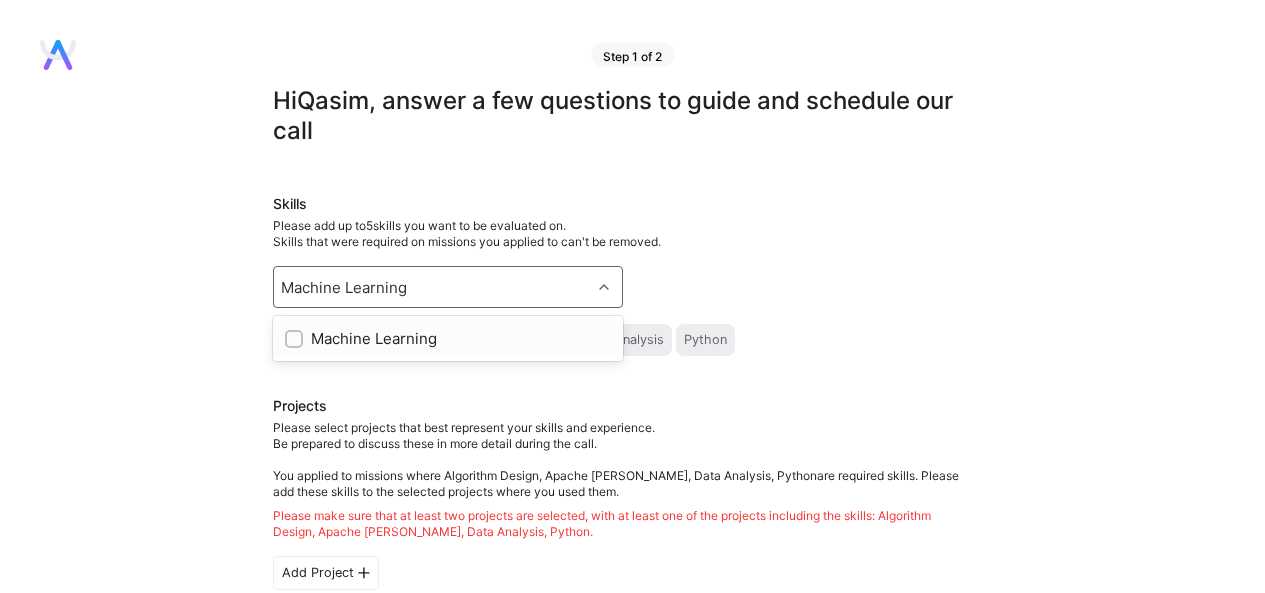 click at bounding box center (296, 340) 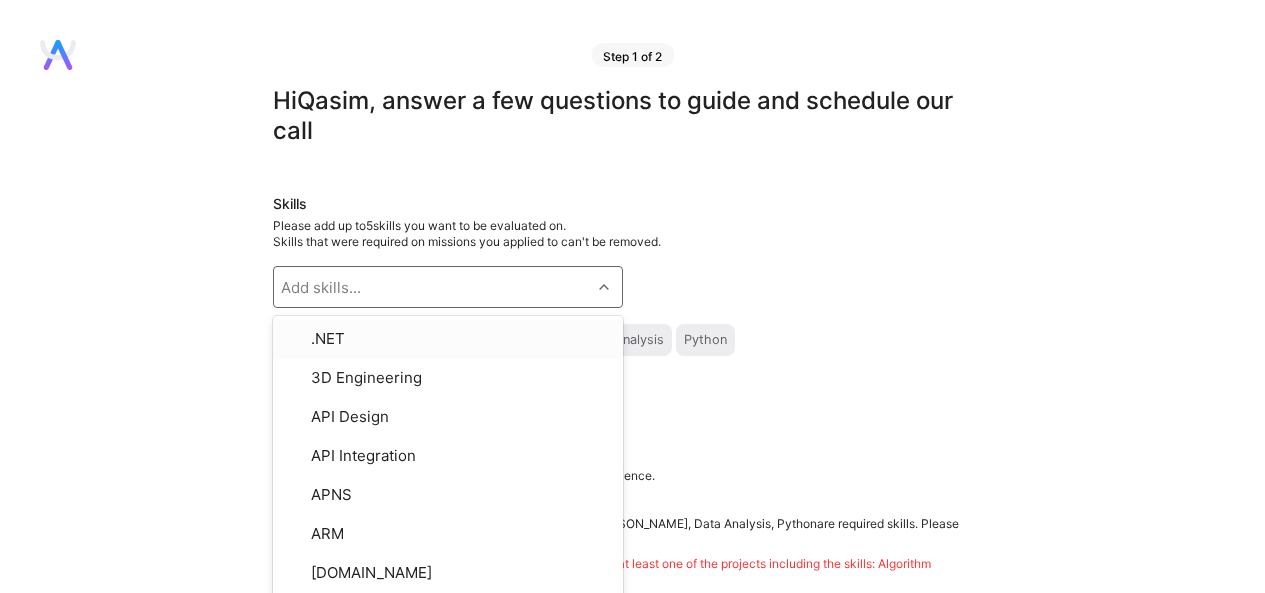 click on "Skills Please add up to  5  skills you want to be evaluated on.  Skills that were required on missions you applied to can't be removed. option Machine Learning, selected. option .NET focused, 1 of 331. 331 results available. Use Up and Down to choose options, press Enter to select the currently focused option, press Escape to exit the menu, press Tab to select the option and exit the menu. Add skills... .NET 3D Engineering API Design API Integration APNS ARM [DOMAIN_NAME] AWS AWS Aurora AWS BETA AWS CDK AWS CloudFormation AWS Lambda AWS Neptune AWS RDS Ada Adobe Experience Manager Agile Agora Airflow Airtable Algorithm Design Amazon Athena Amplitude Analytics Android Angular Angular.js Ansible Apache [PERSON_NAME] Apex (Salesforce) Apollo App Clip (iOS) ArangoDB Artifactory Artificial Intelligence (AI) Assembly [DOMAIN_NAME] [PERSON_NAME] Authentication Automated Testing Azure BLE (Bluetooth) Babylon.js Backbone.js BigQuery Blockchain / Crypto Bloomreach Bootstrap JS Boto3 C C# C++ CI/CD CMS COBOL CSS CUDA Capacitor [PERSON_NAME] Clojure" at bounding box center [623, 299] 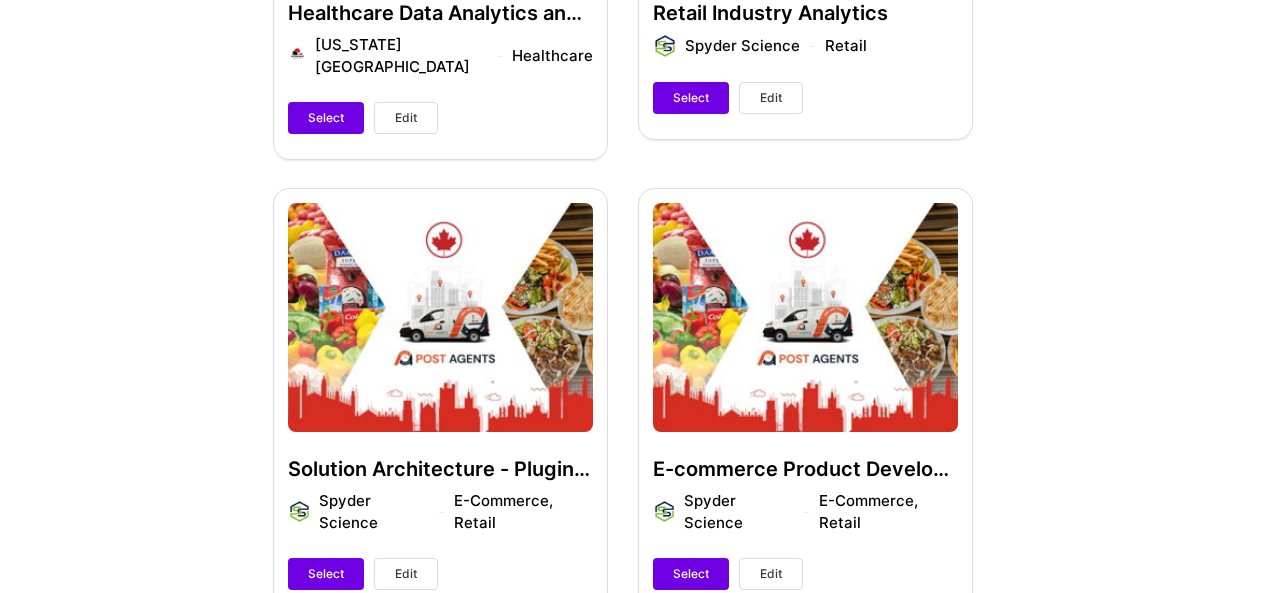 scroll, scrollTop: 2400, scrollLeft: 0, axis: vertical 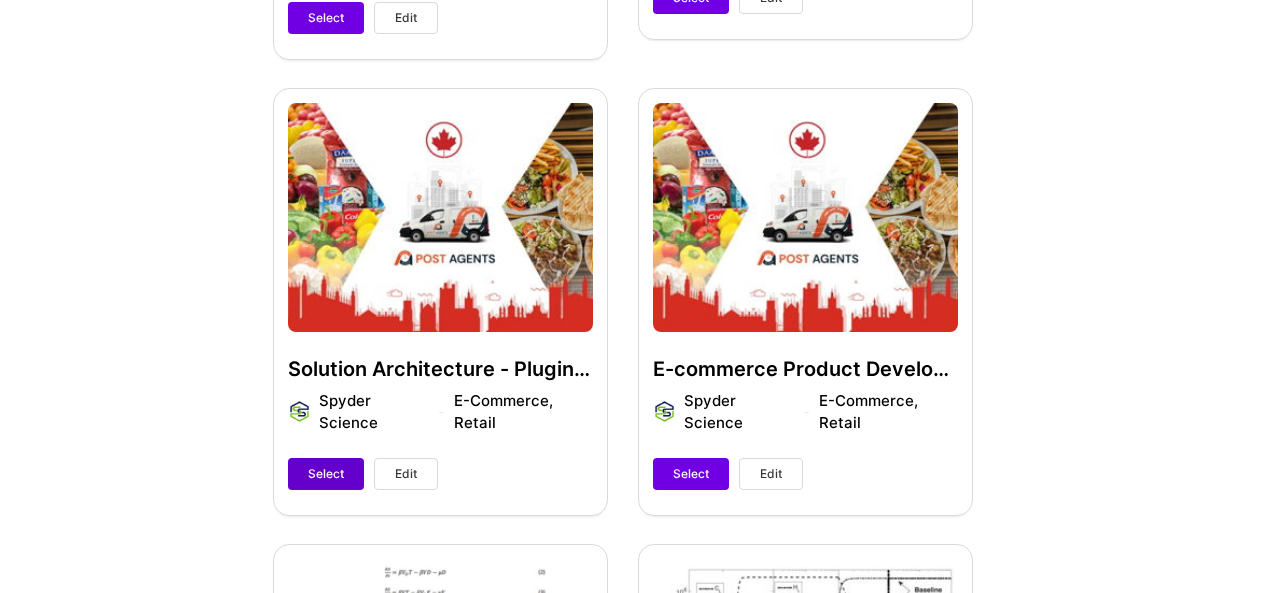 click on "Select" at bounding box center [326, 474] 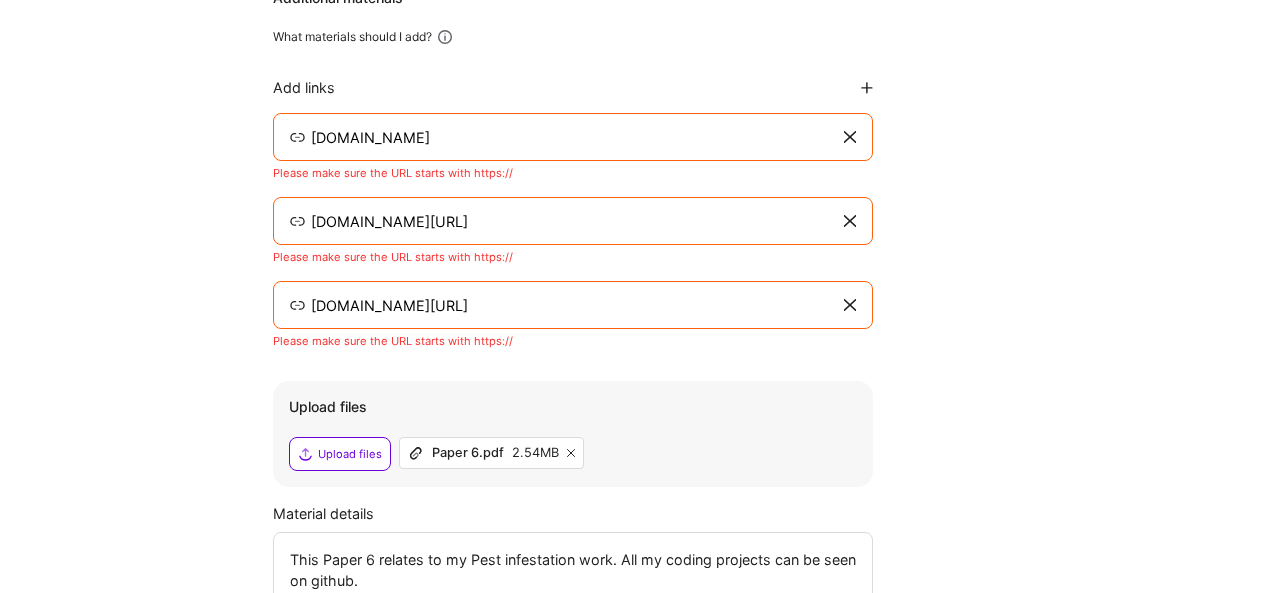 scroll, scrollTop: 3900, scrollLeft: 0, axis: vertical 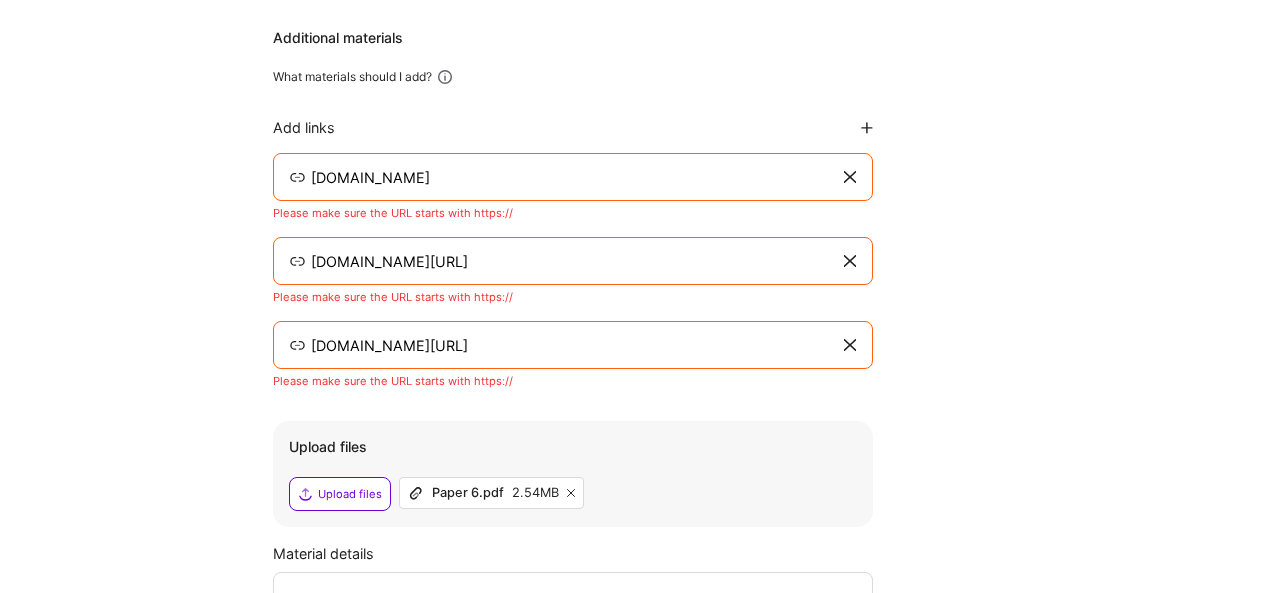 click on "[DOMAIN_NAME]" at bounding box center [575, 177] 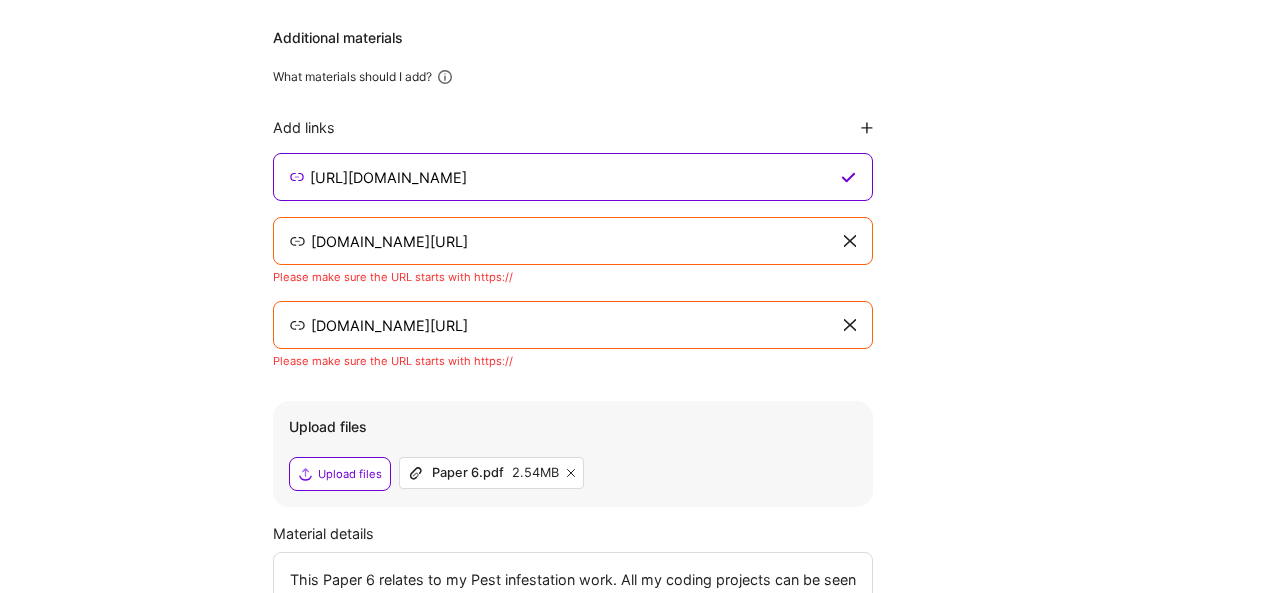 type on "[URL][DOMAIN_NAME]" 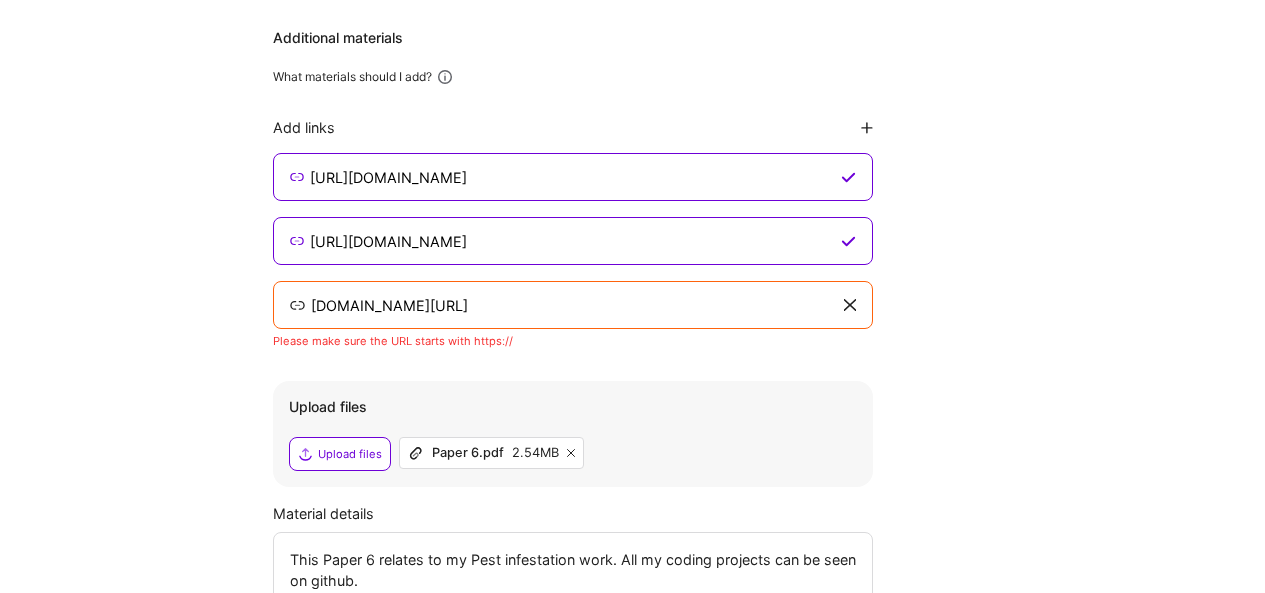 type on "[URL][DOMAIN_NAME]" 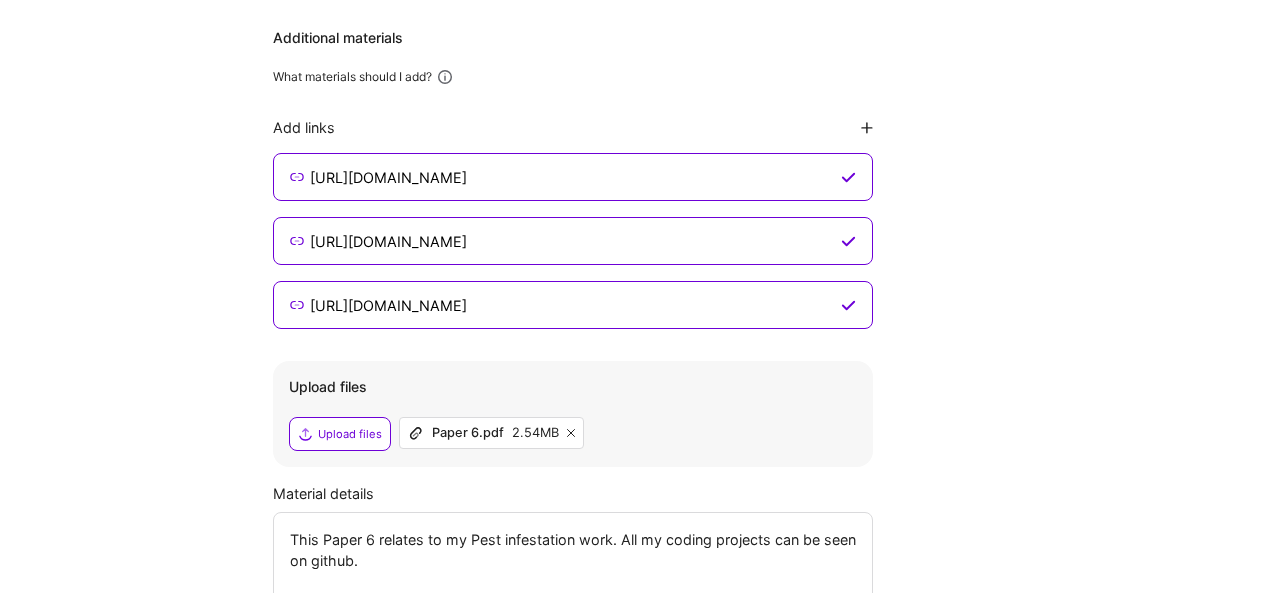 type on "[URL][DOMAIN_NAME]" 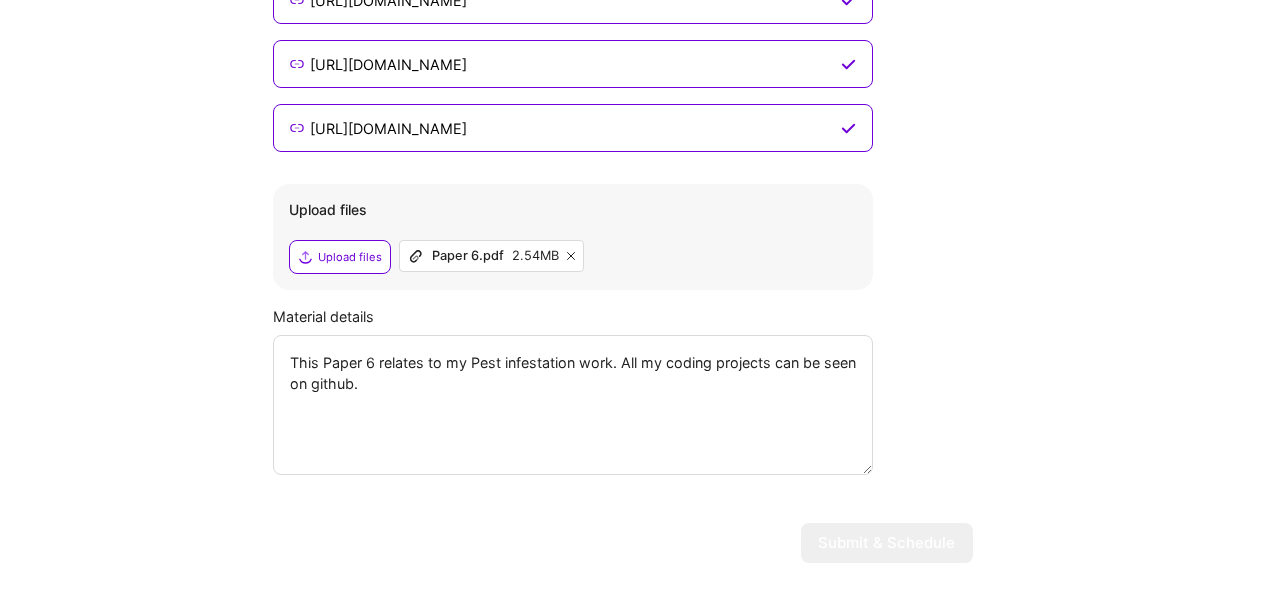 scroll, scrollTop: 4109, scrollLeft: 0, axis: vertical 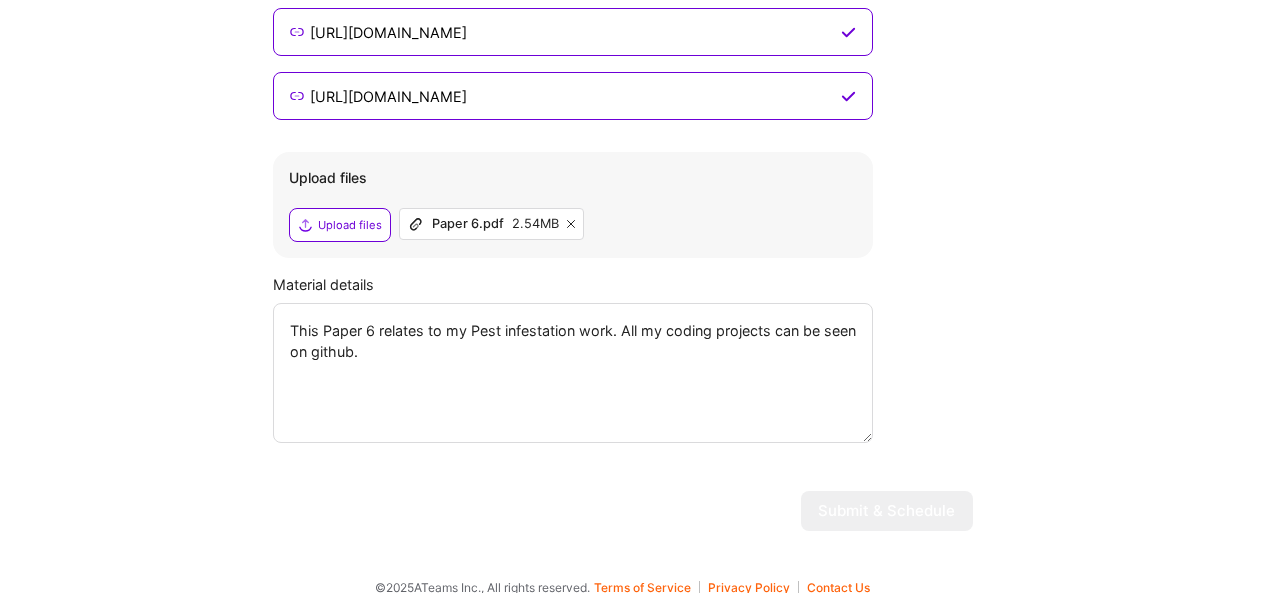 click on "This Paper 6 relates to my Pest infestation work. All my coding projects can be seen on github." at bounding box center (573, 373) 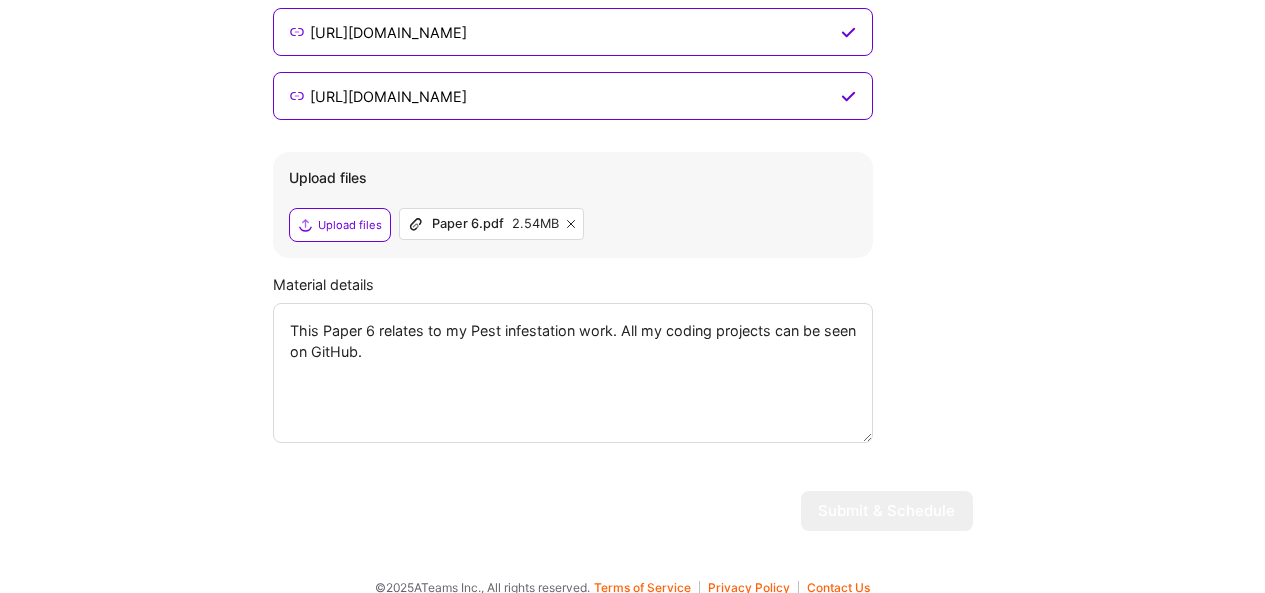 type on "This Paper 6 relates to my Pest infestation work. All my coding projects can be seen on GitHub." 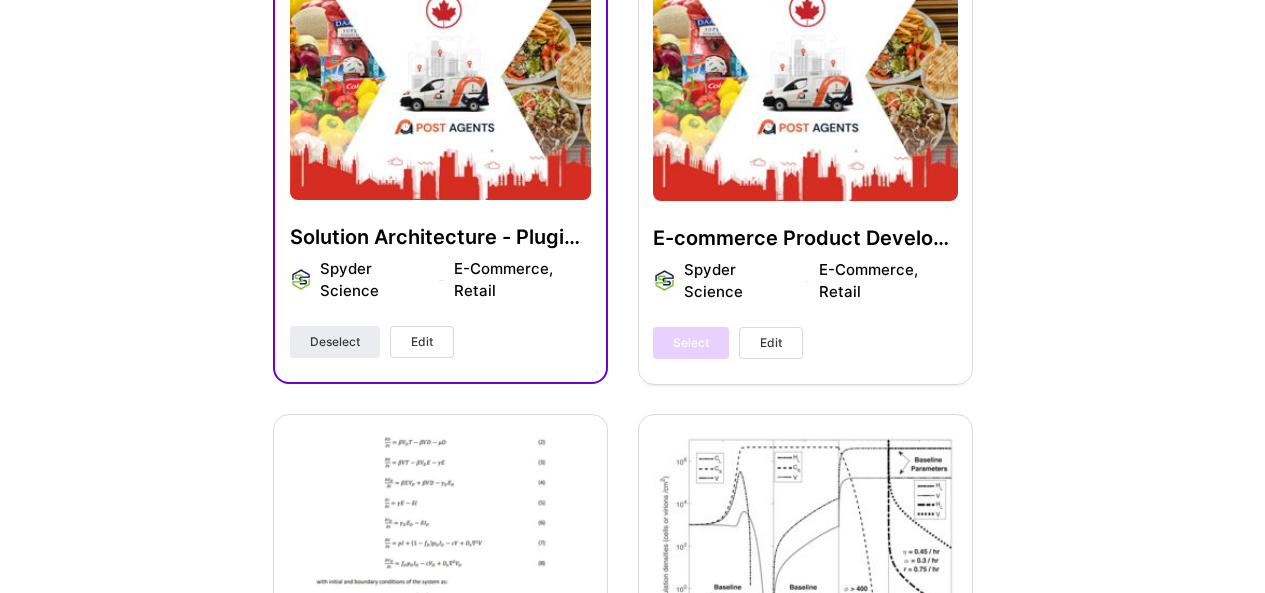 scroll, scrollTop: 2409, scrollLeft: 0, axis: vertical 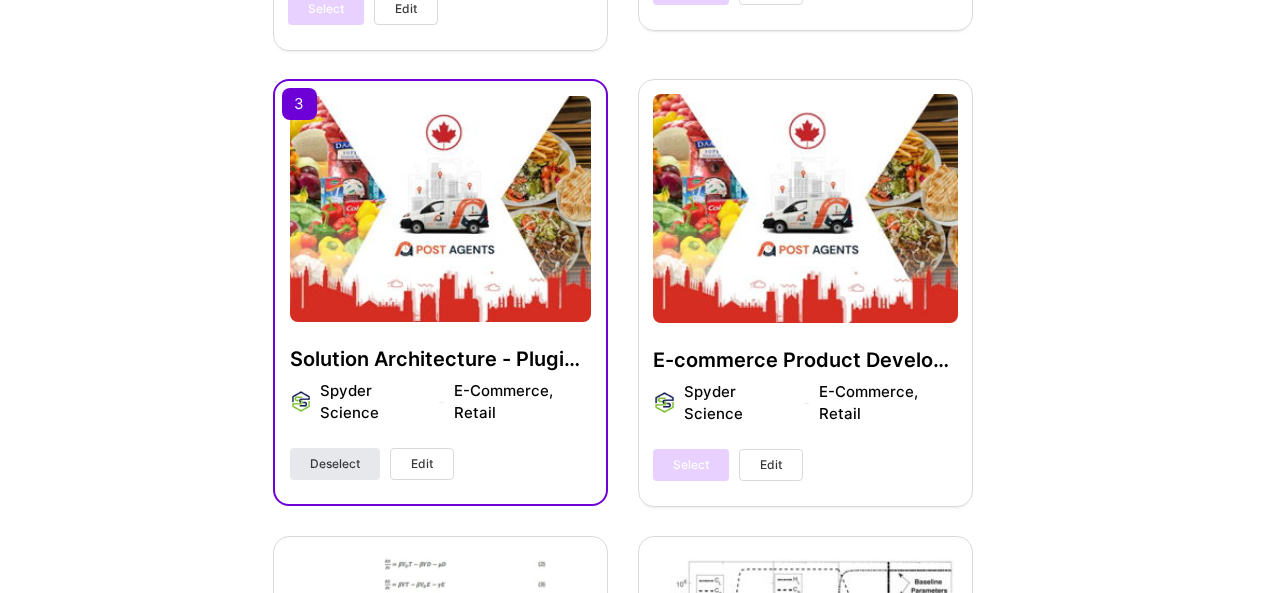 click on "Deselect" at bounding box center [335, 464] 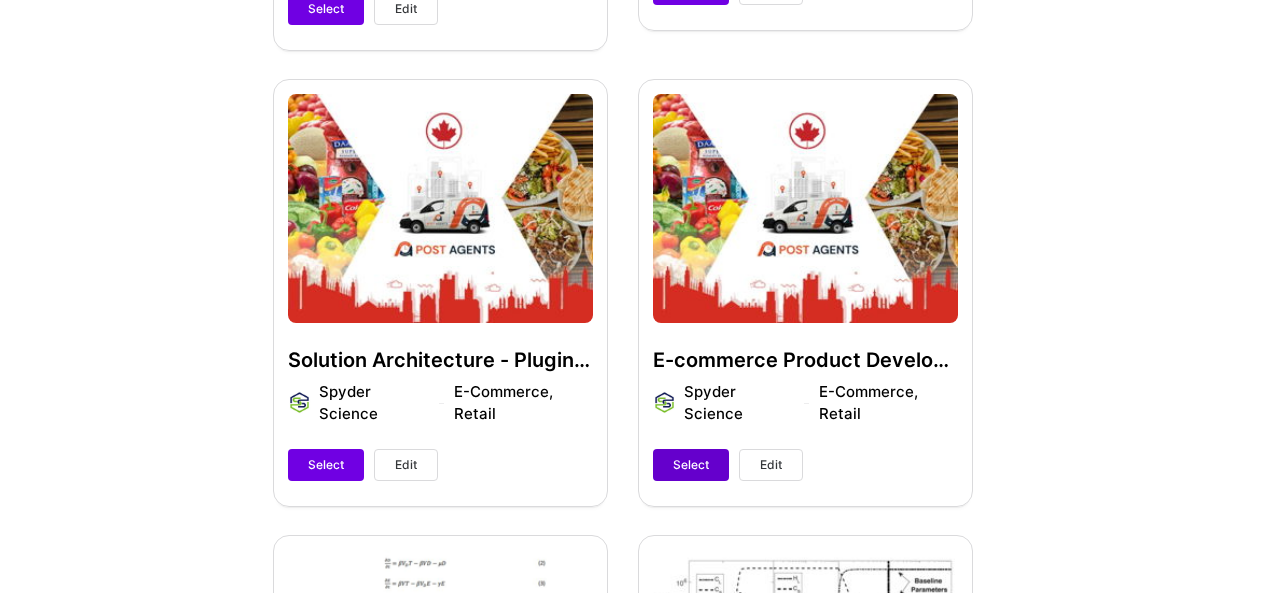 drag, startPoint x: 697, startPoint y: 439, endPoint x: 664, endPoint y: 455, distance: 36.67424 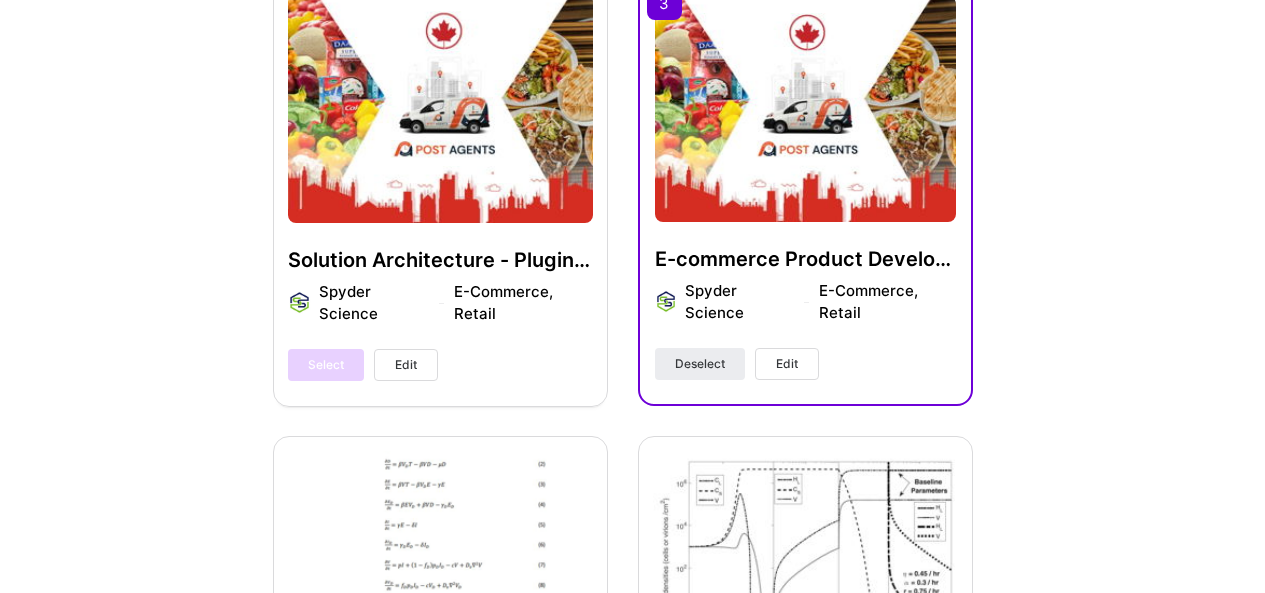scroll, scrollTop: 2409, scrollLeft: 0, axis: vertical 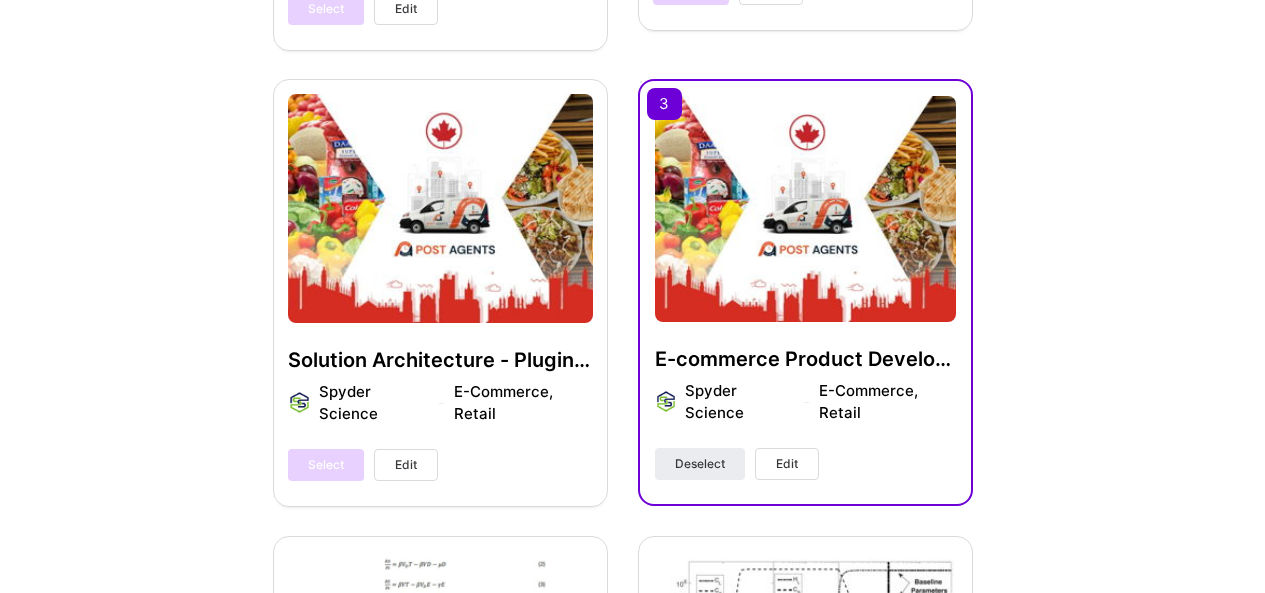 click on "E-commerce Product Development Spyder Science   E-Commerce, Retail" at bounding box center (805, 397) 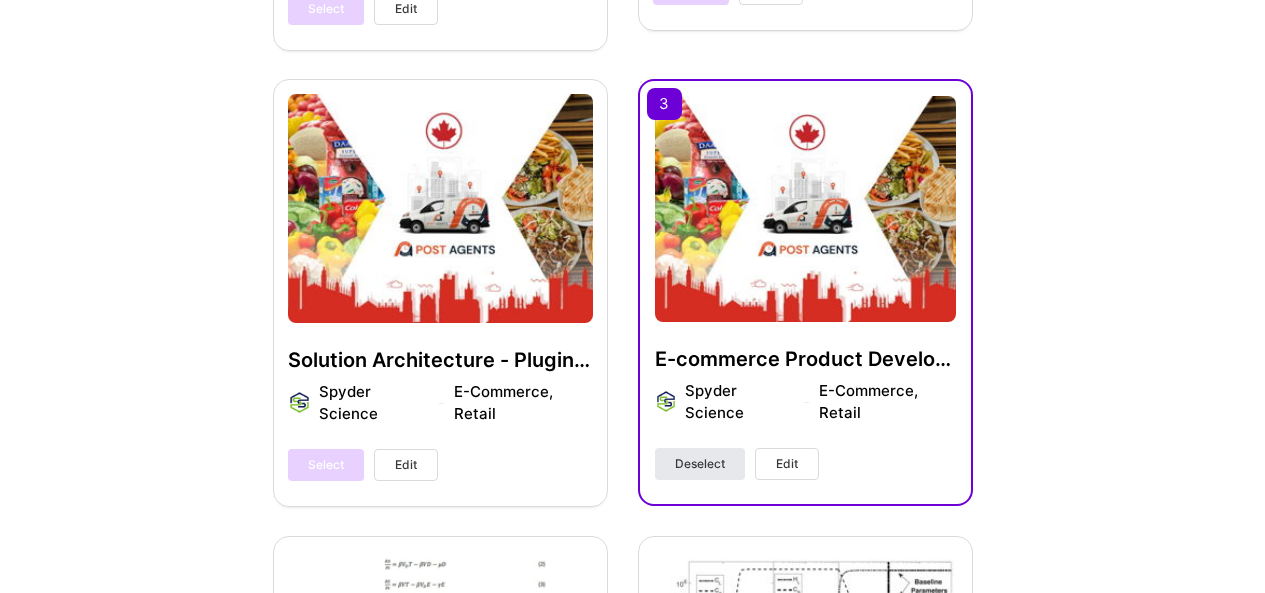 click on "Deselect" at bounding box center (700, 464) 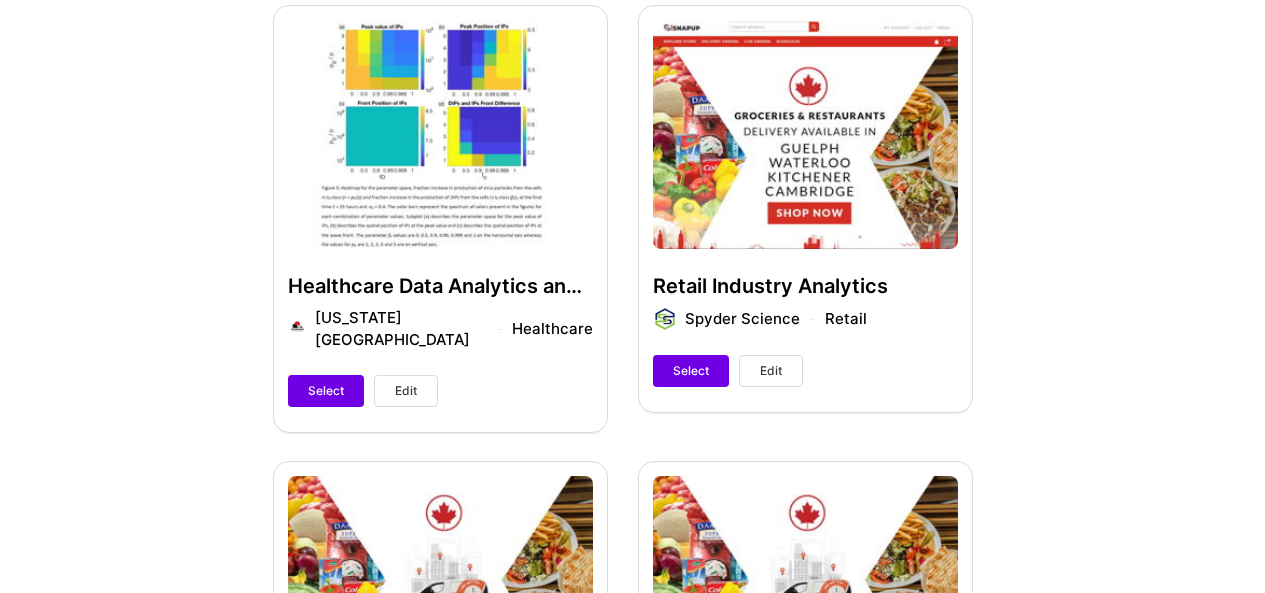 scroll, scrollTop: 2009, scrollLeft: 0, axis: vertical 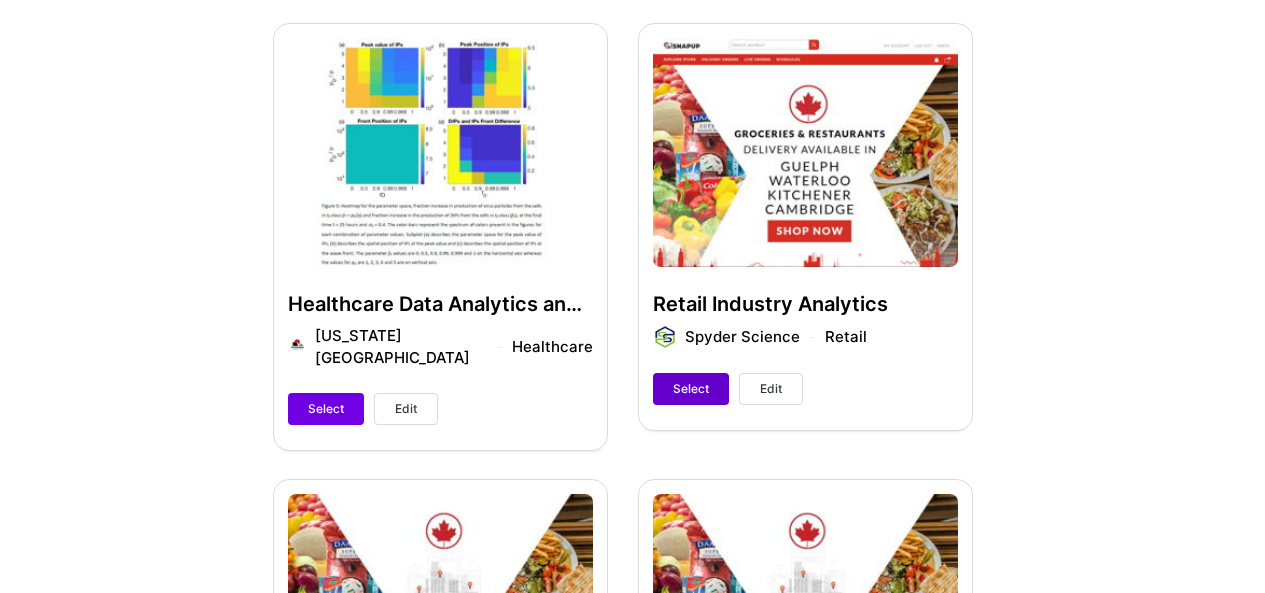 click on "Select" at bounding box center [691, 389] 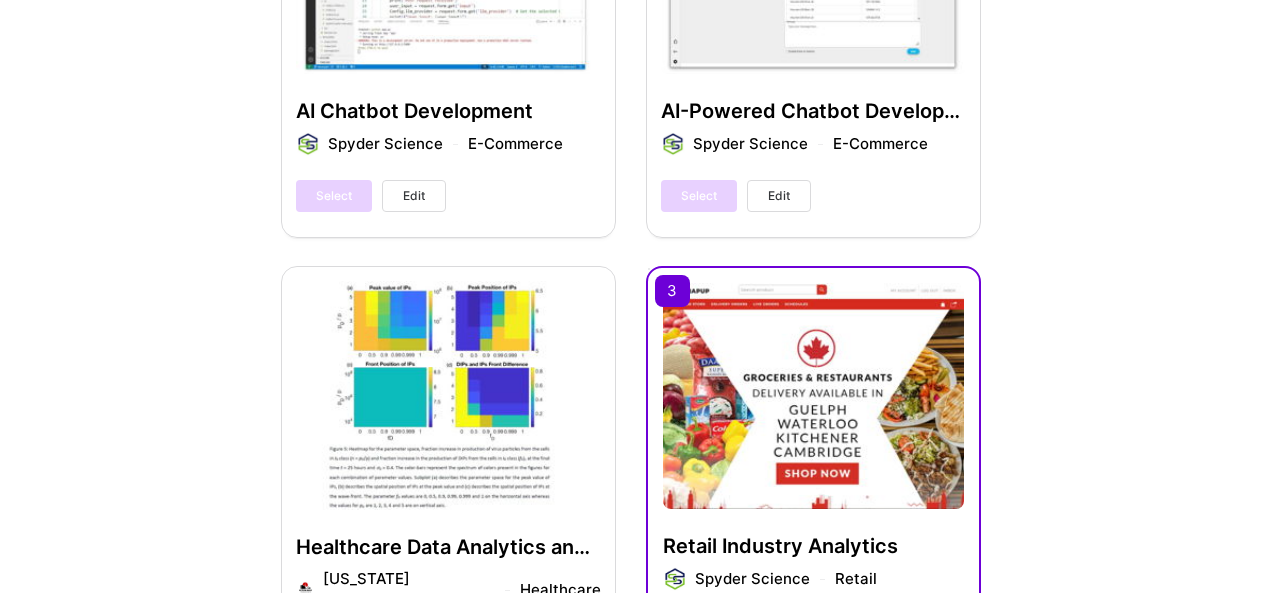 scroll, scrollTop: 1908, scrollLeft: 0, axis: vertical 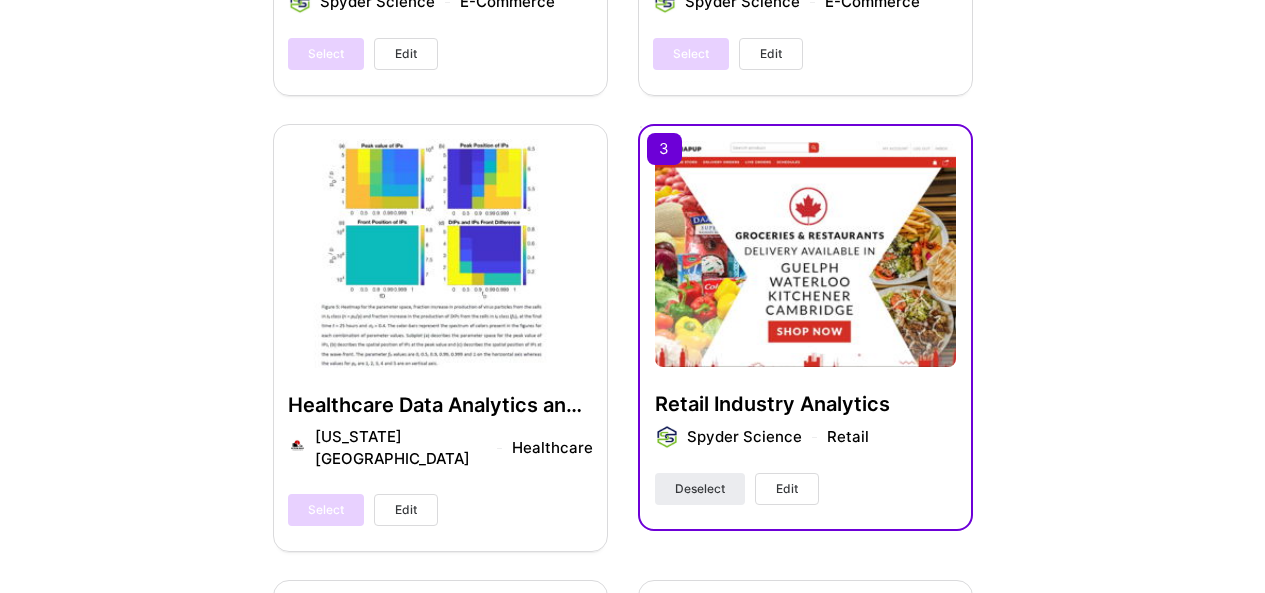 click on "Edit" at bounding box center [787, 489] 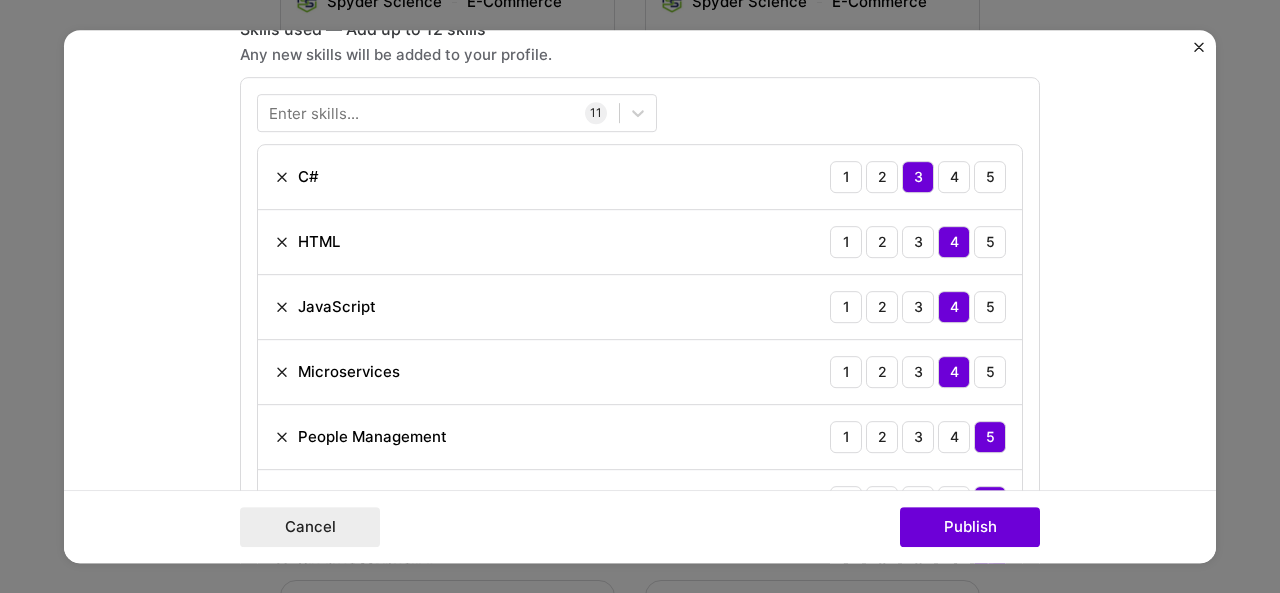 scroll, scrollTop: 1300, scrollLeft: 0, axis: vertical 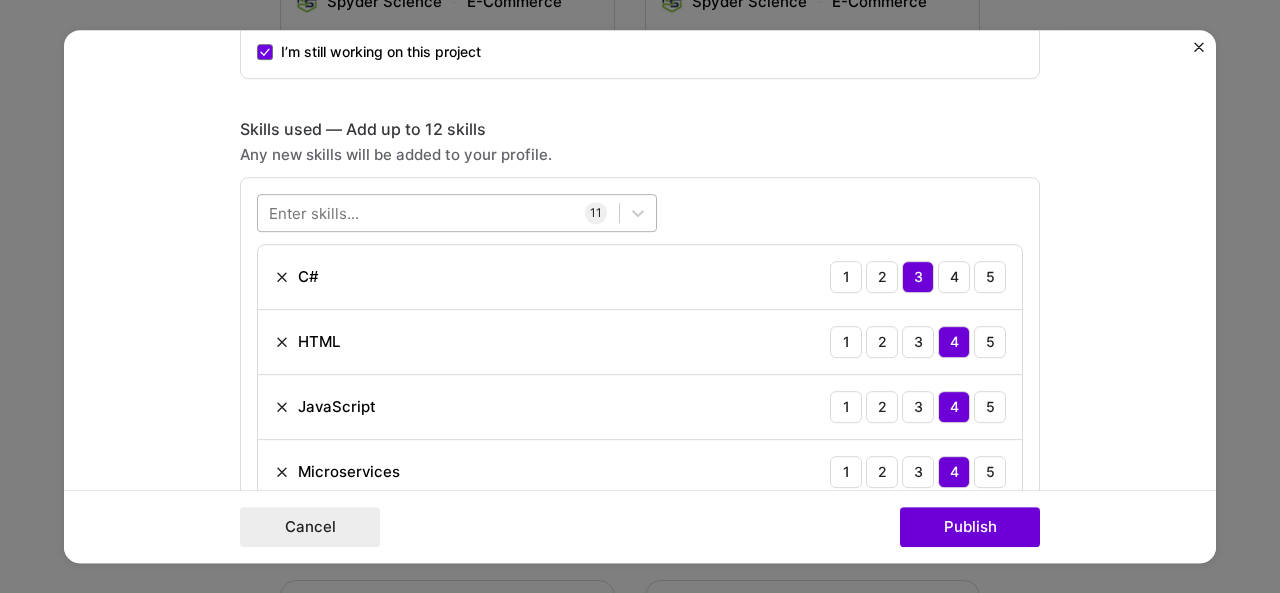 click at bounding box center (438, 212) 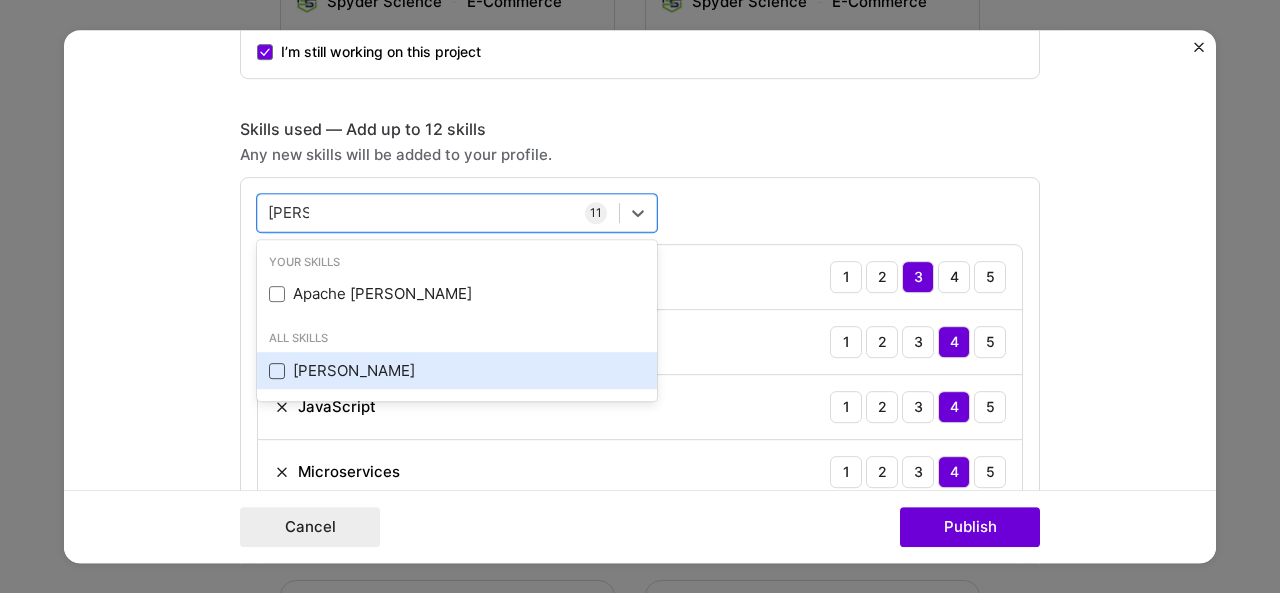 click at bounding box center (277, 371) 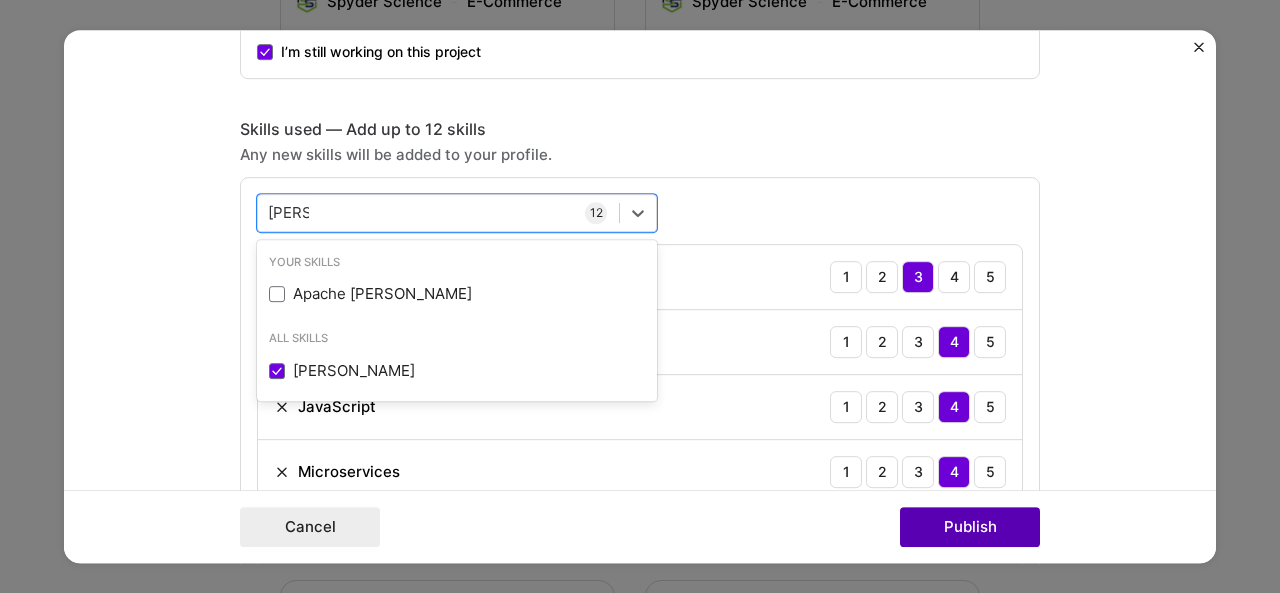 type on "[PERSON_NAME]" 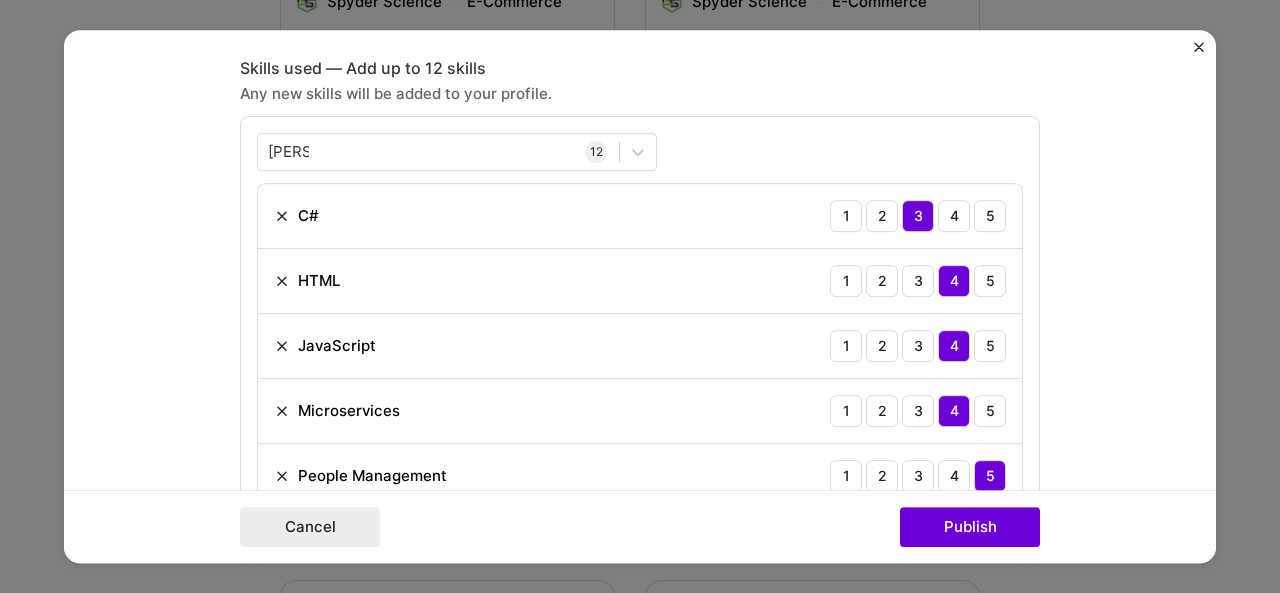 scroll, scrollTop: 1389, scrollLeft: 0, axis: vertical 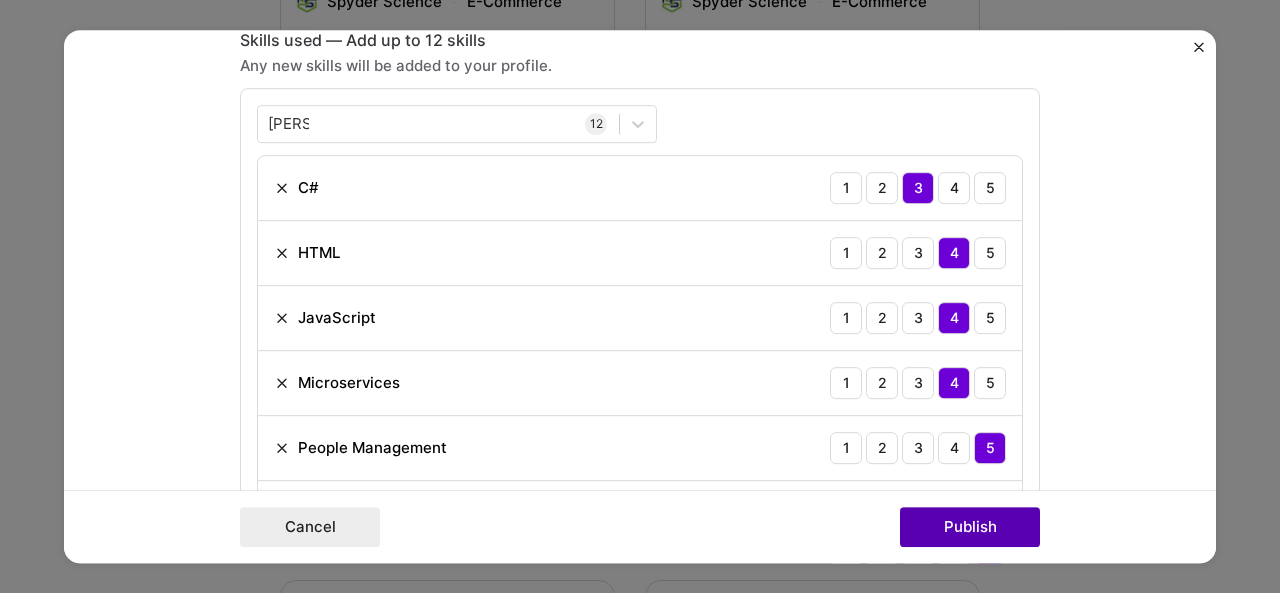 click on "Publish" at bounding box center (970, 527) 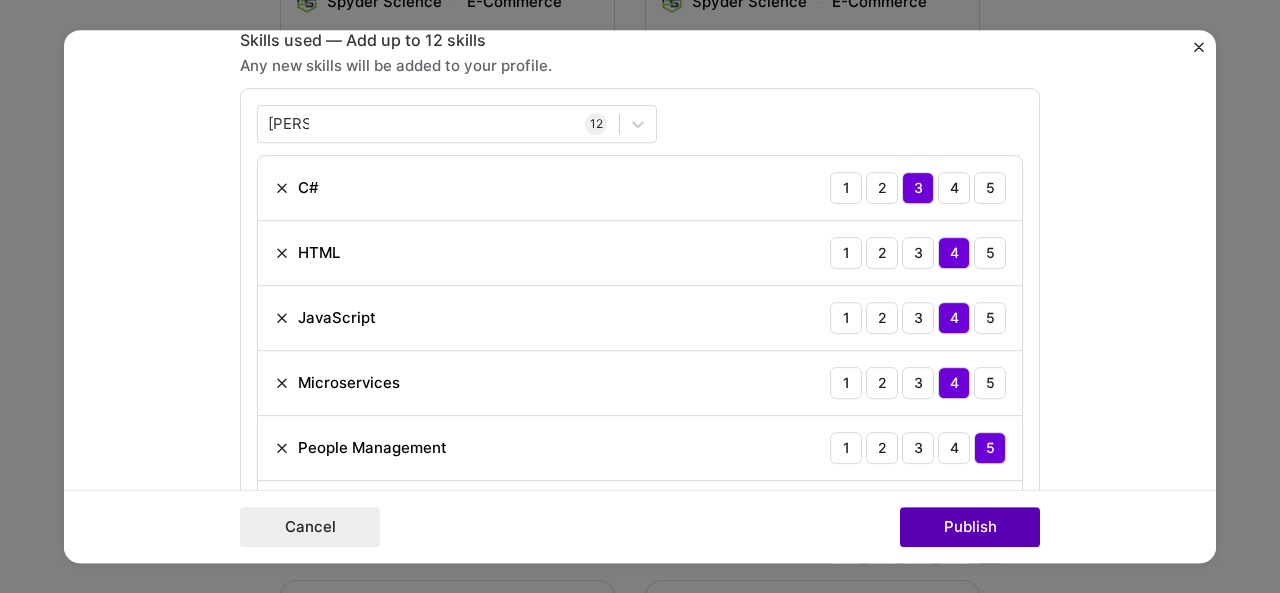 click on "Publish" at bounding box center (970, 527) 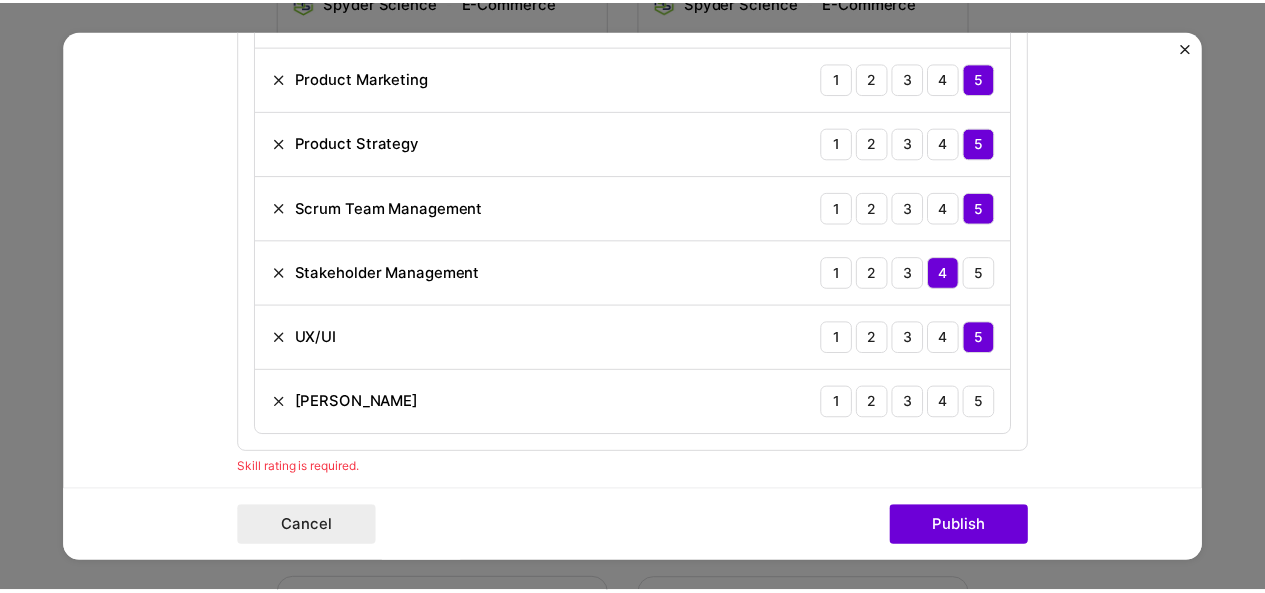 scroll, scrollTop: 1989, scrollLeft: 0, axis: vertical 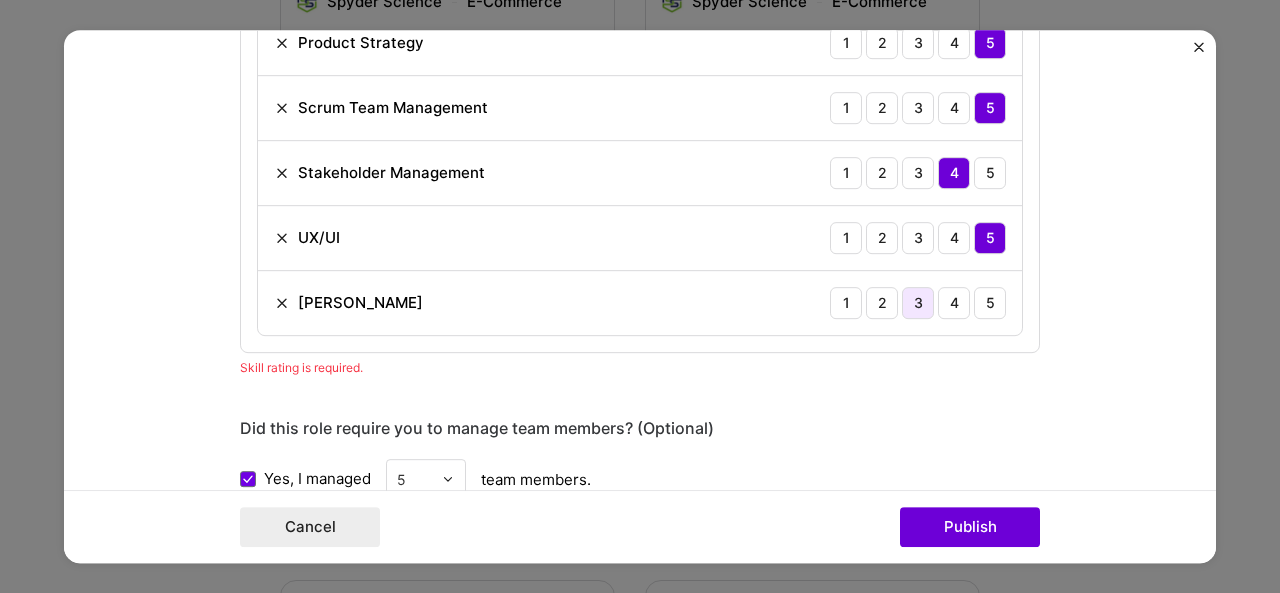 click on "3" at bounding box center [918, 303] 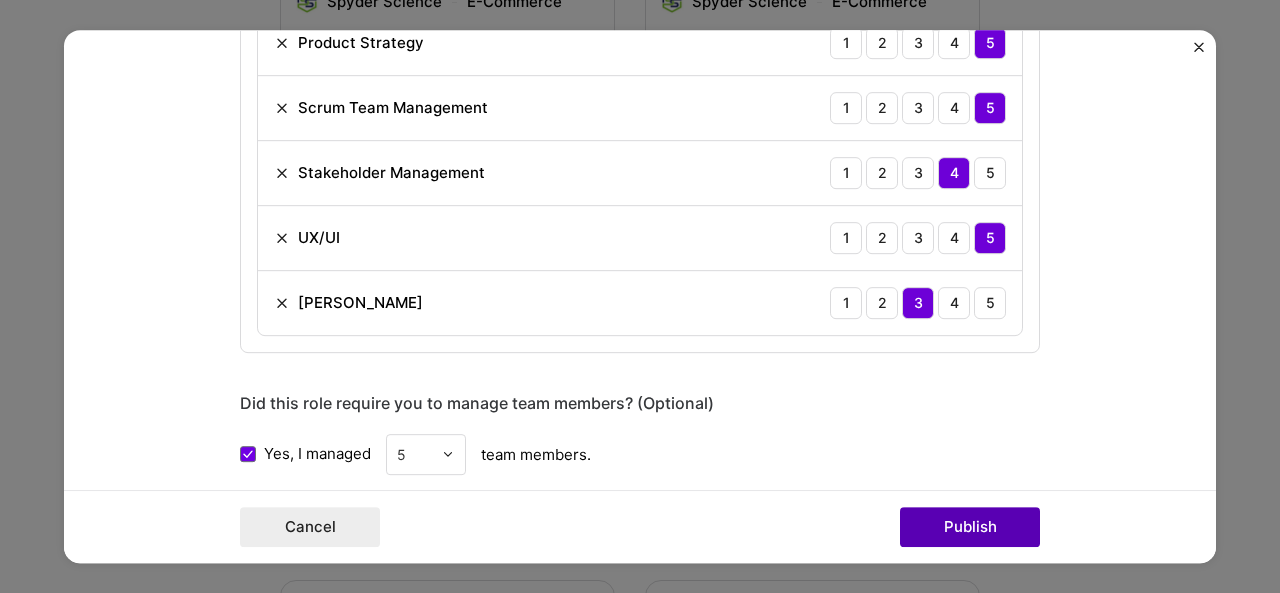 click on "Publish" at bounding box center [970, 527] 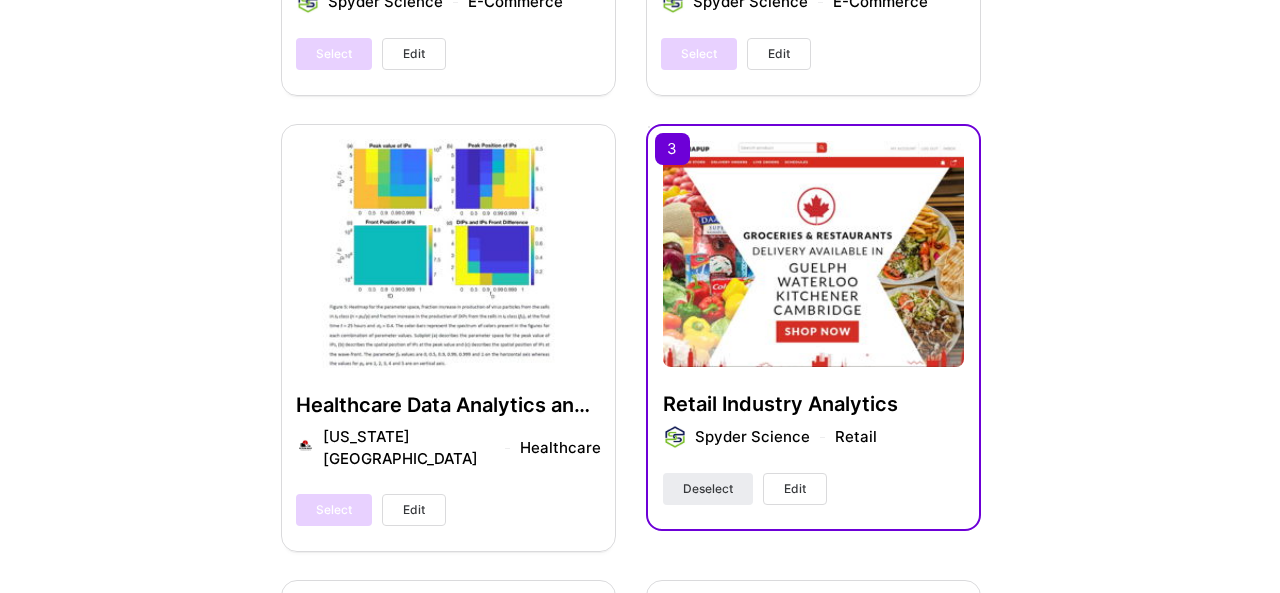 scroll, scrollTop: 2008, scrollLeft: 0, axis: vertical 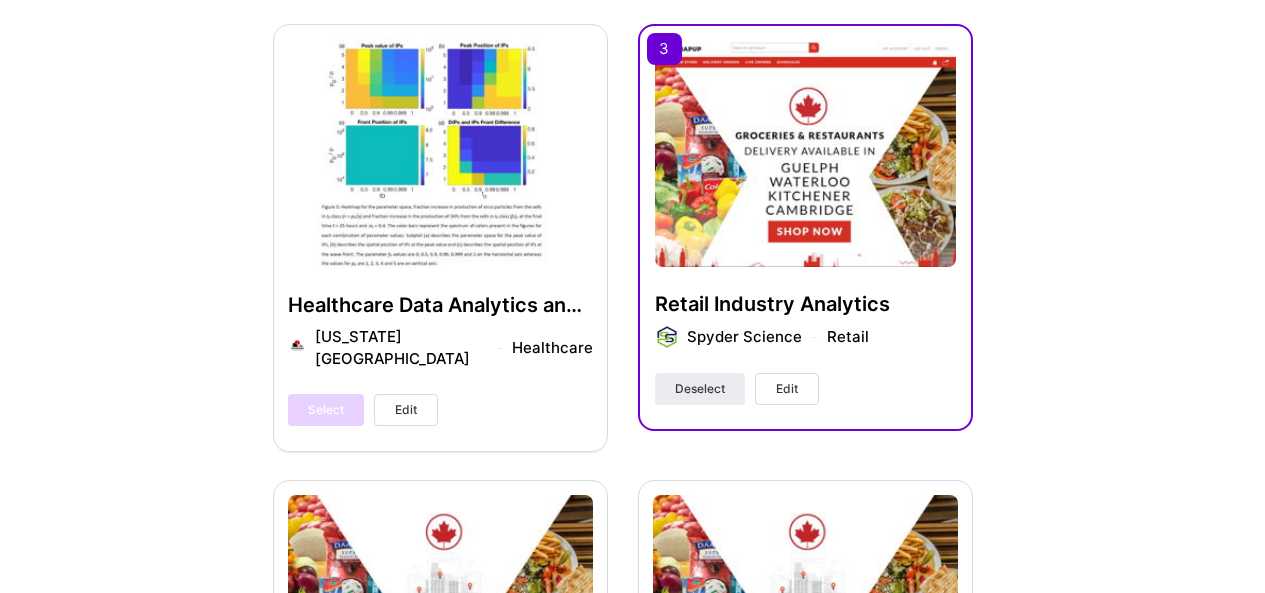 click on "Edit" at bounding box center [787, 389] 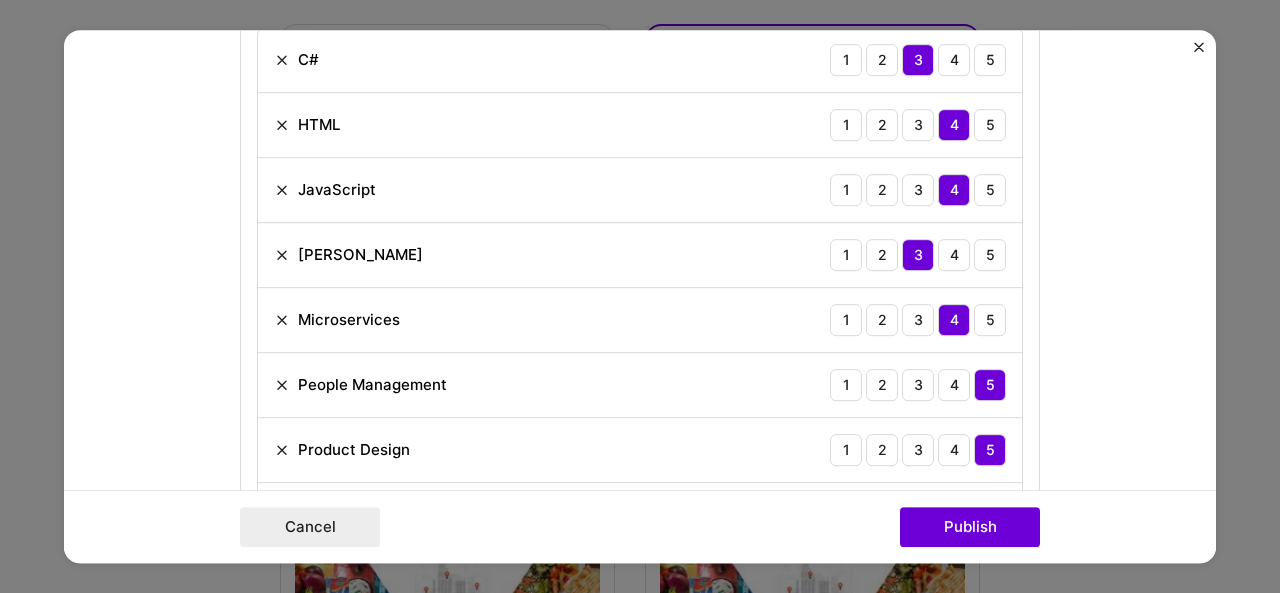 scroll, scrollTop: 1400, scrollLeft: 0, axis: vertical 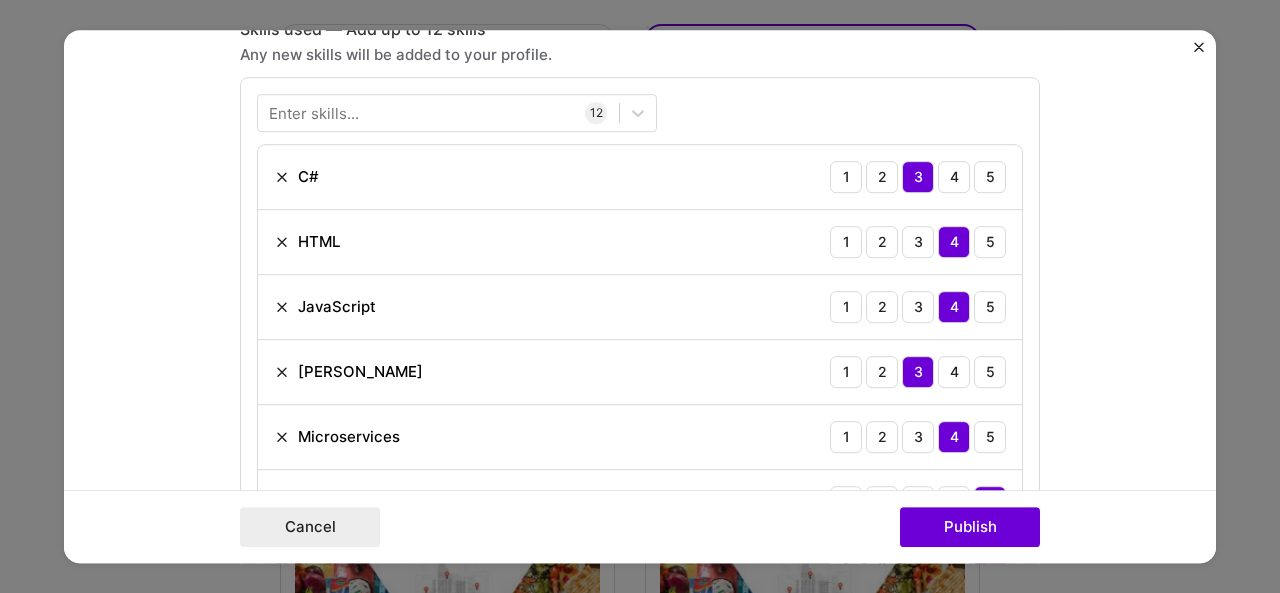 click on "3" at bounding box center (918, 372) 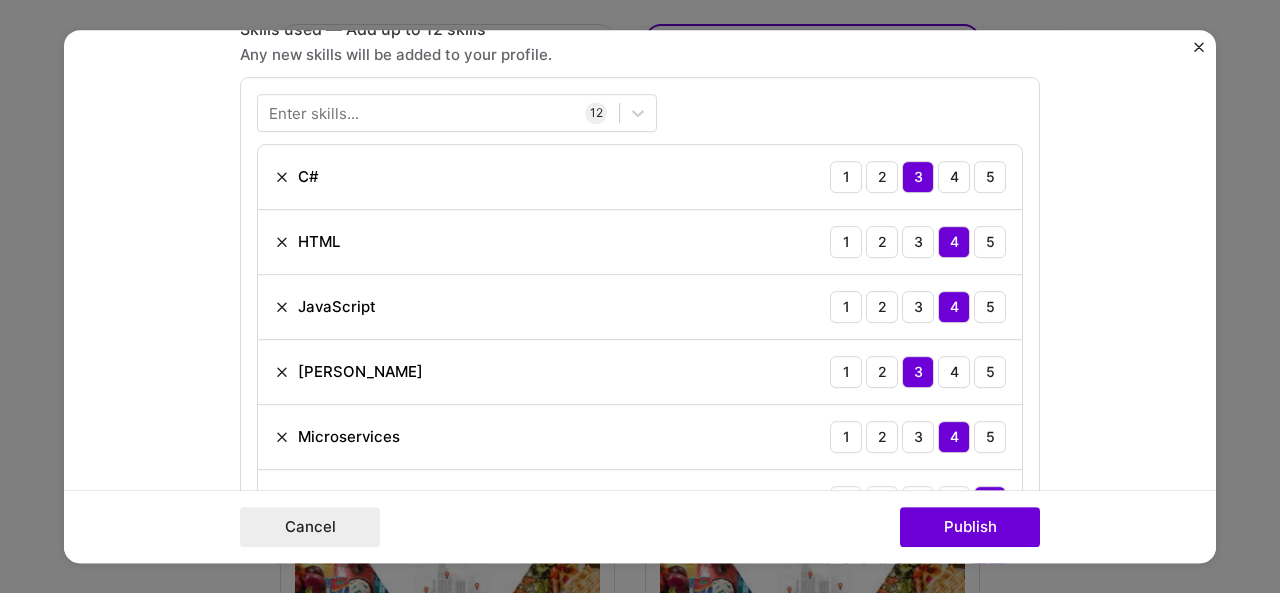 click at bounding box center (282, 372) 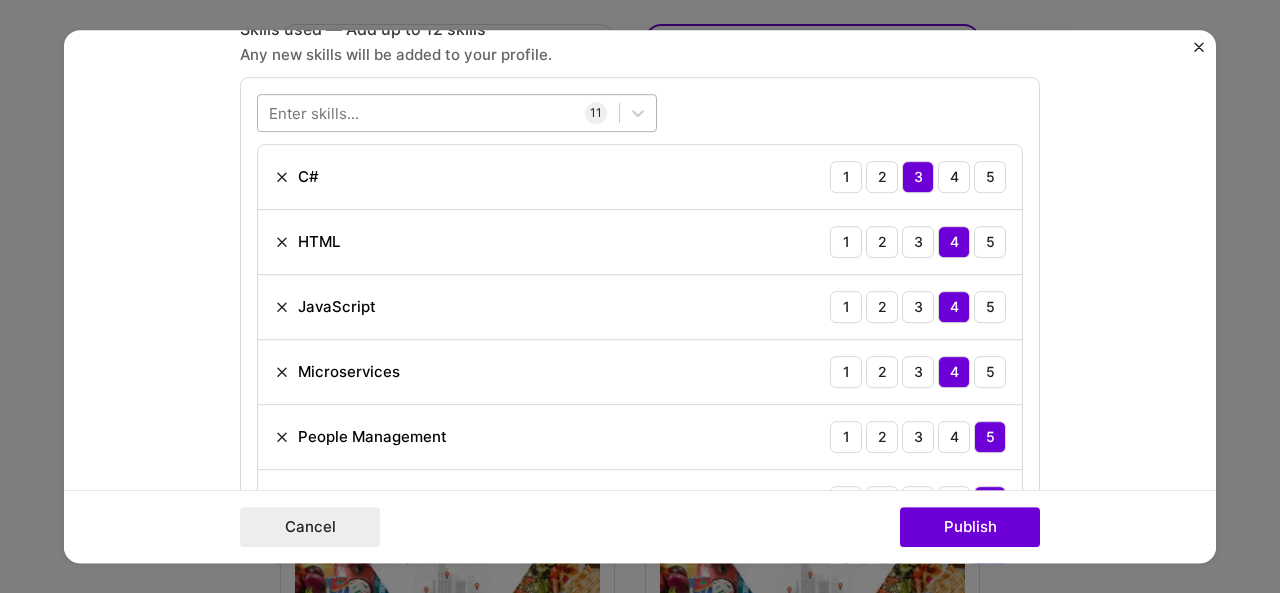 click at bounding box center (457, 113) 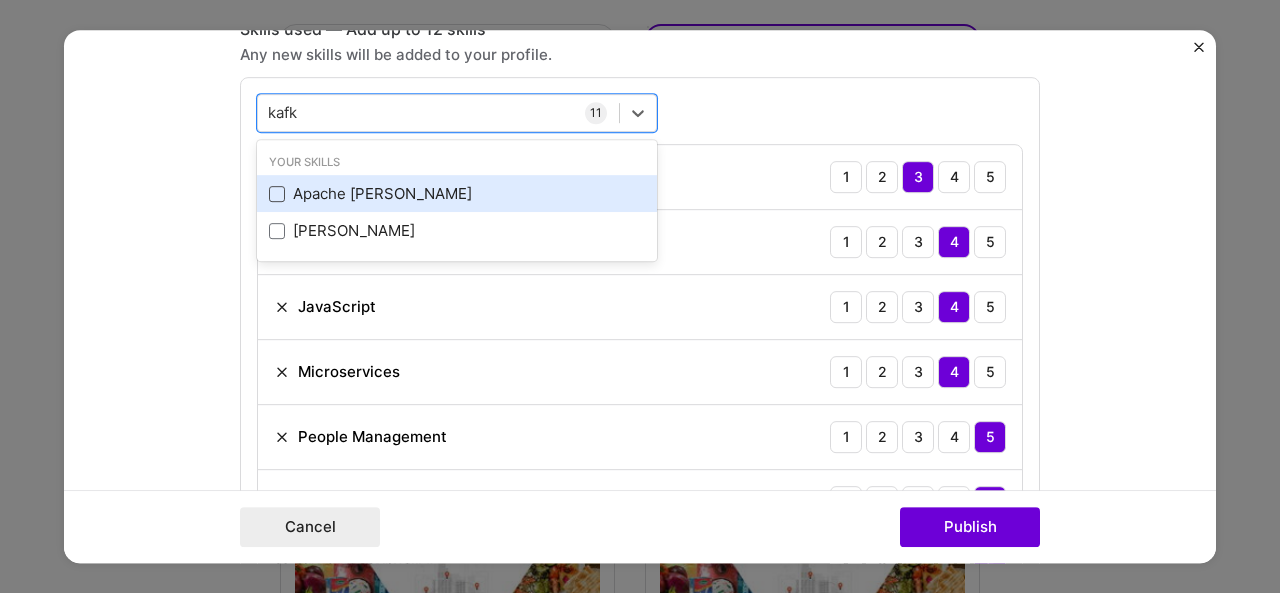 click at bounding box center (277, 194) 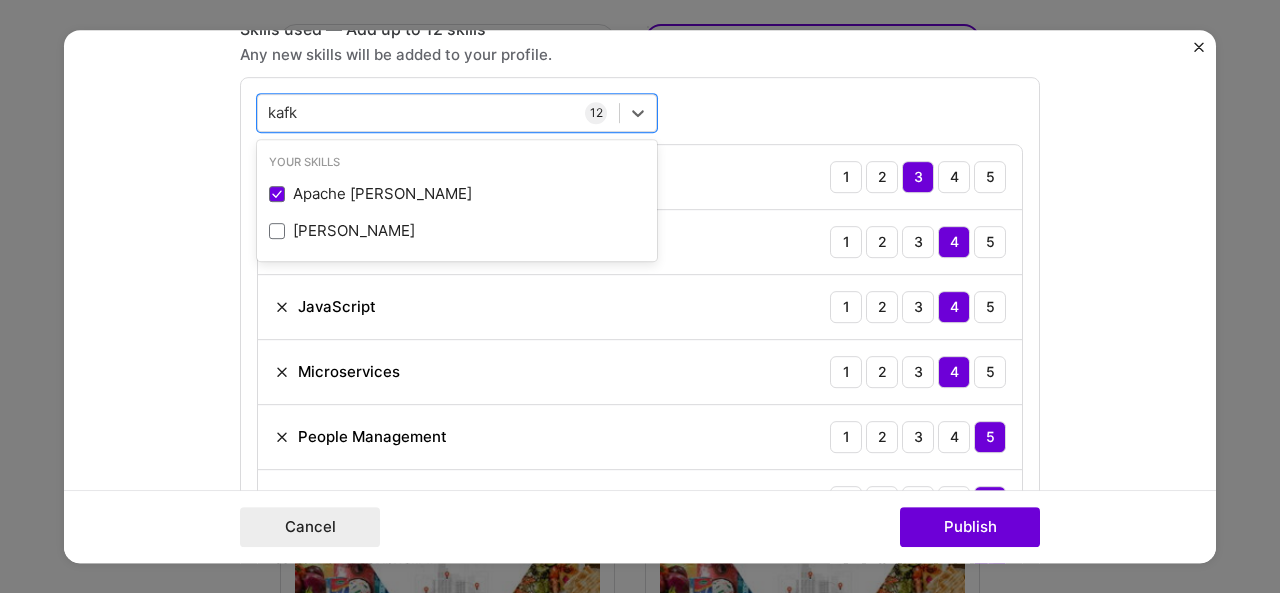type on "kafk" 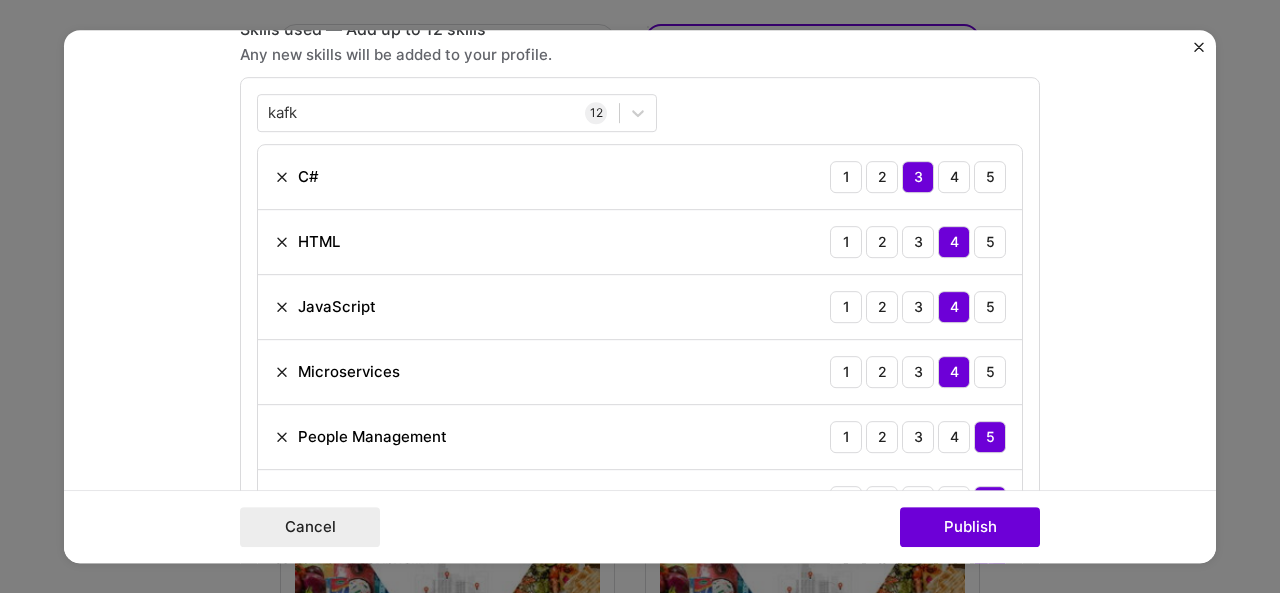 click on "Project title Retail Industry Analytics Company Spyder Science
Project industry Industry 1 Project Link (Optional) [URL][DOMAIN_NAME]
Current cover Add New Image Remove Image Role Project Director Data Scientist [DATE]
to
I’m still working on this project Skills used — Add up to 12 skills Any new skills will be added to your profile. kafk kafk 12 C# 1 2 3 4 5 HTML 1 2 3 4 5 JavaScript 1 2 3 4 5 Microservices 1 2 3 4 5 People Management 1 2 3 4 5 Product Design 1 2 3 4 5 Product Marketing 1 2 3 4 5 Product Strategy 1 2 3 4 5 Scrum Team Management 1 2 3 4 5 Stakeholder Management 1 2 3 4 5 UX/UI 1 2 3 4 5 Apache [PERSON_NAME] 1 2 3 4 5 Did this role require you to manage team members? (Optional) Yes, I managed 5 team members. Were you involved from inception to launch (0  ->  1)? (Optional) Zero to one is creation and development of a unique product from the ground up. I was involved in zero to one with this project 100+ 20+" at bounding box center (640, 297) 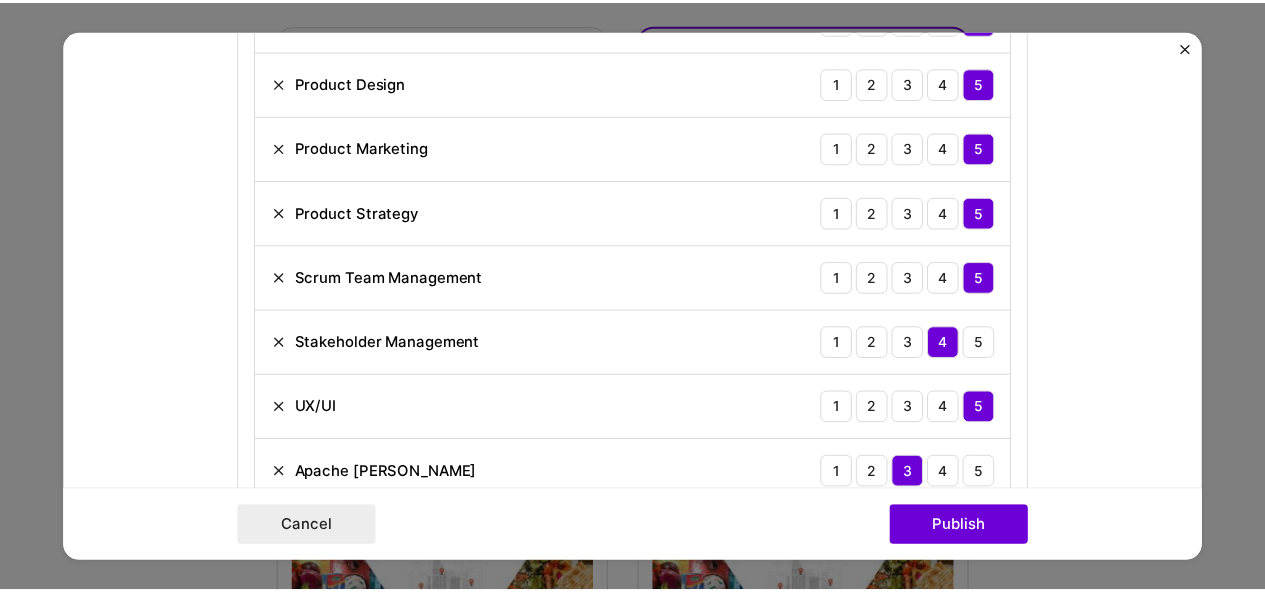 scroll, scrollTop: 2000, scrollLeft: 0, axis: vertical 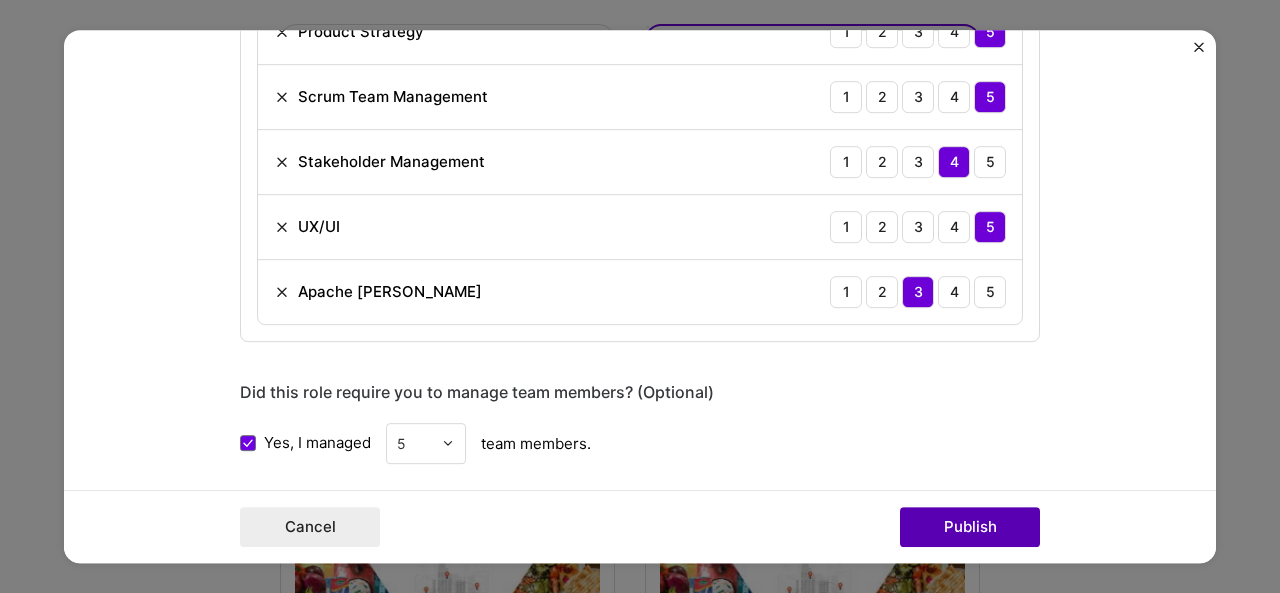 click on "Publish" at bounding box center [970, 527] 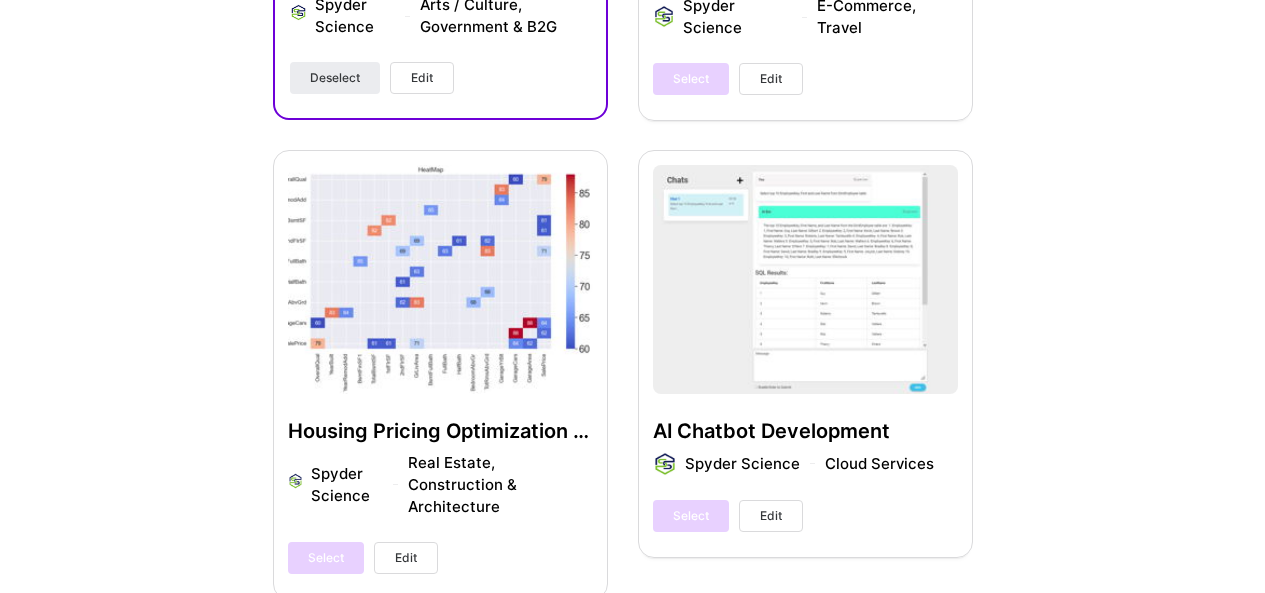 scroll, scrollTop: 1008, scrollLeft: 0, axis: vertical 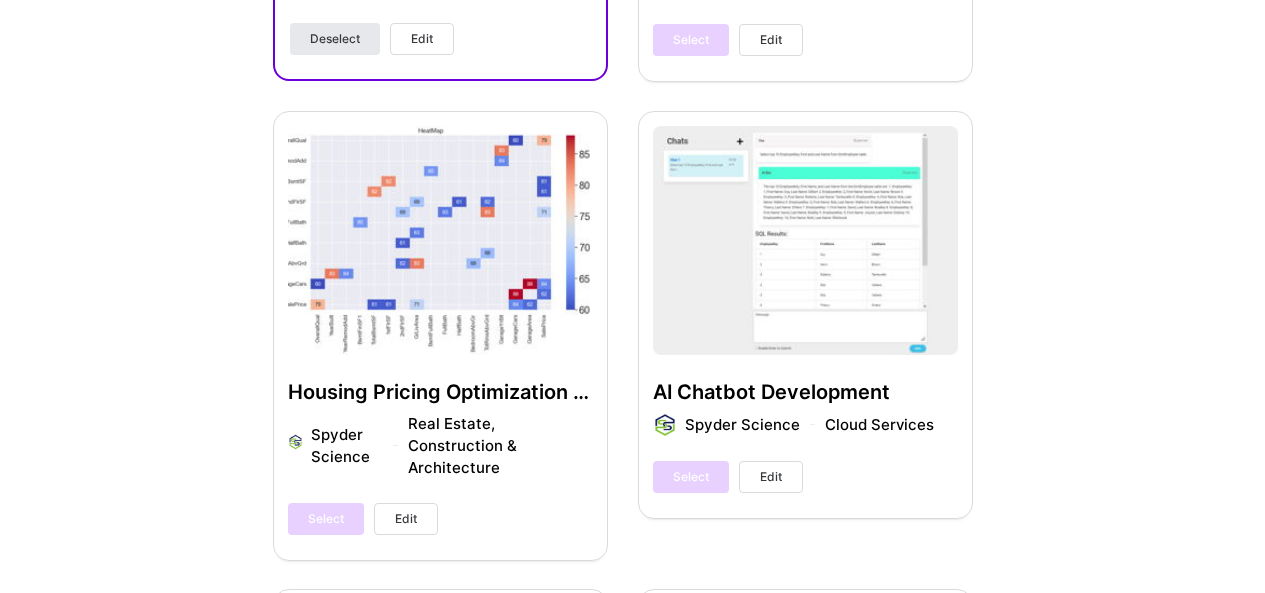 click on "Deselect" at bounding box center (335, 39) 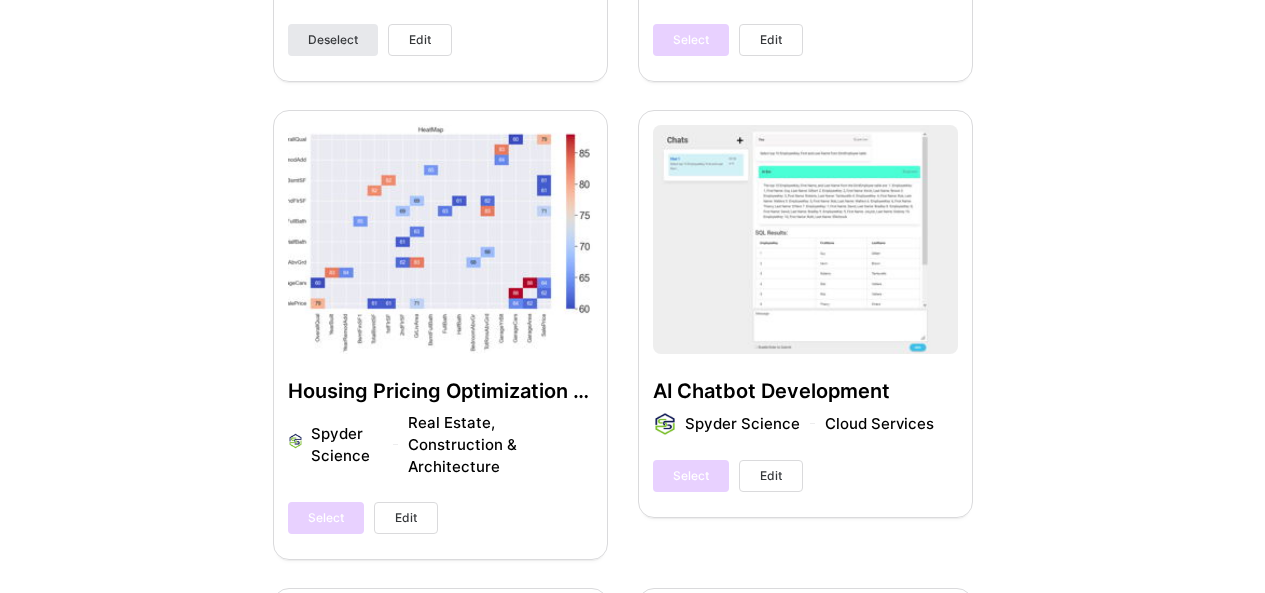 scroll, scrollTop: 1009, scrollLeft: 0, axis: vertical 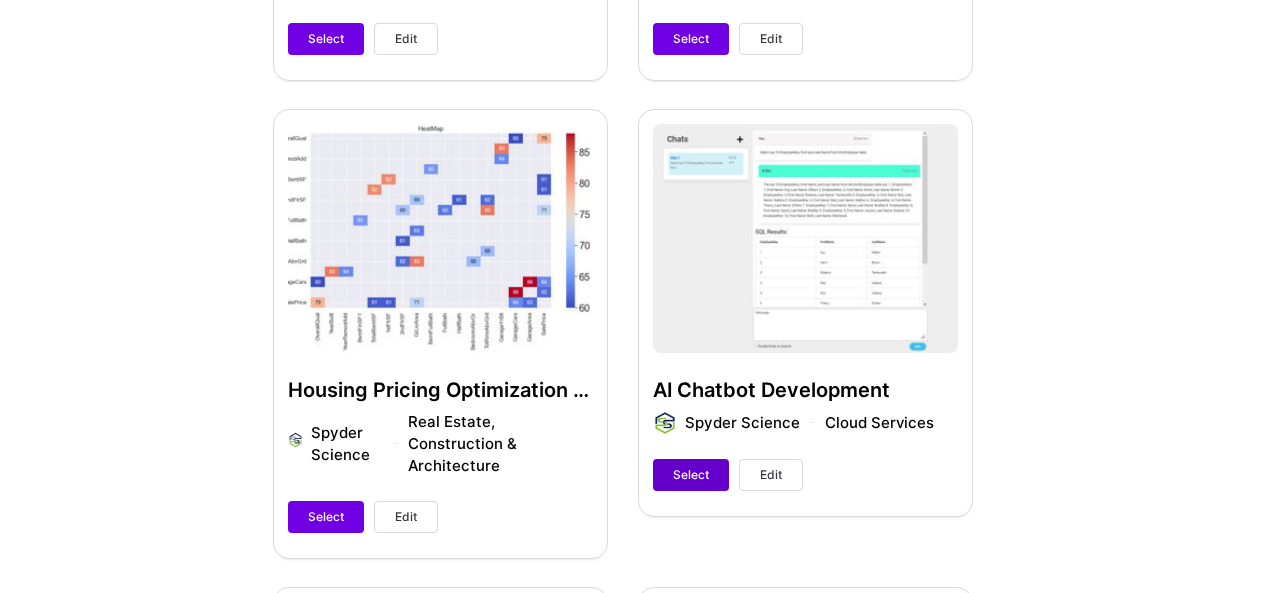 click on "Select" at bounding box center (691, 475) 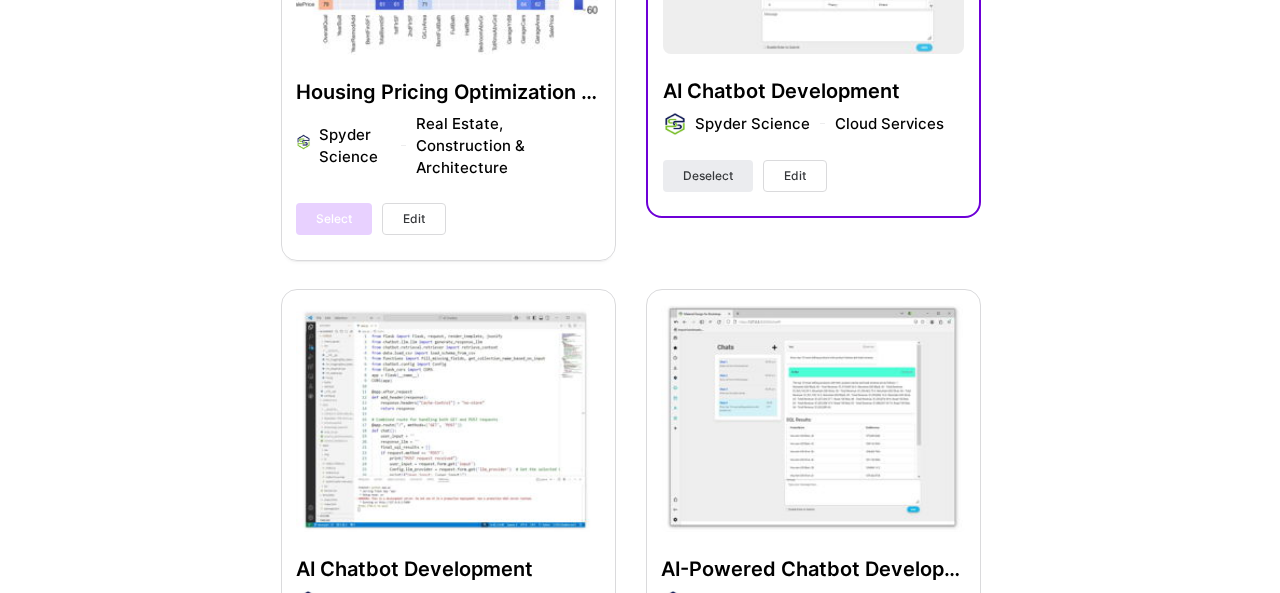 scroll, scrollTop: 1207, scrollLeft: 0, axis: vertical 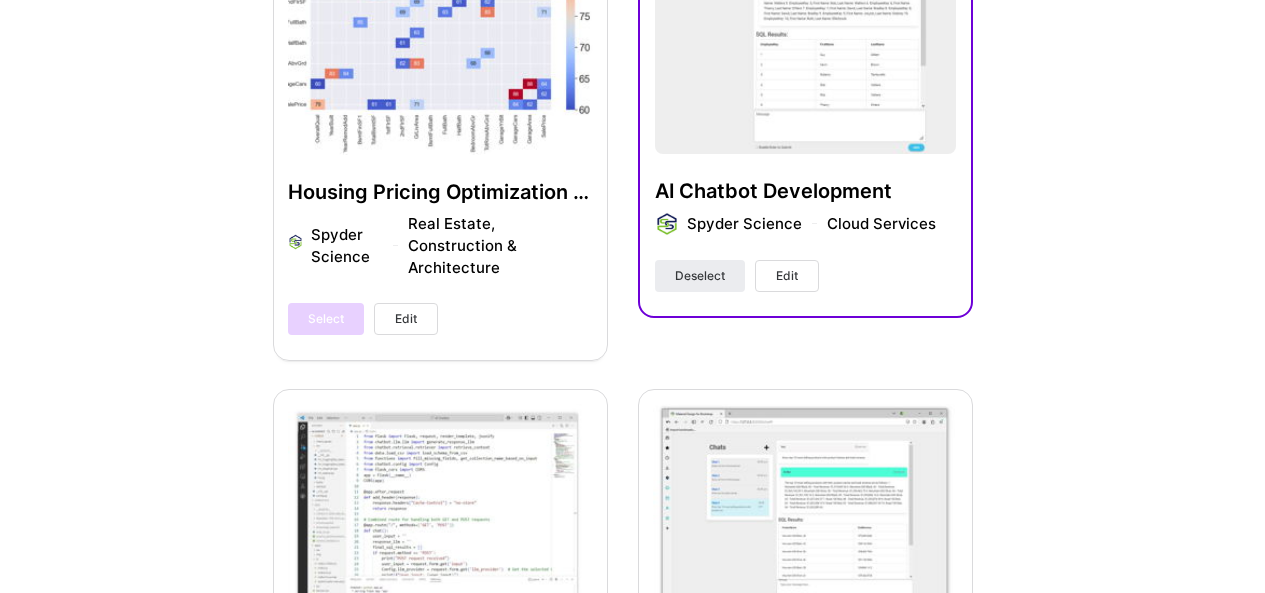 click on "Edit" at bounding box center (787, 276) 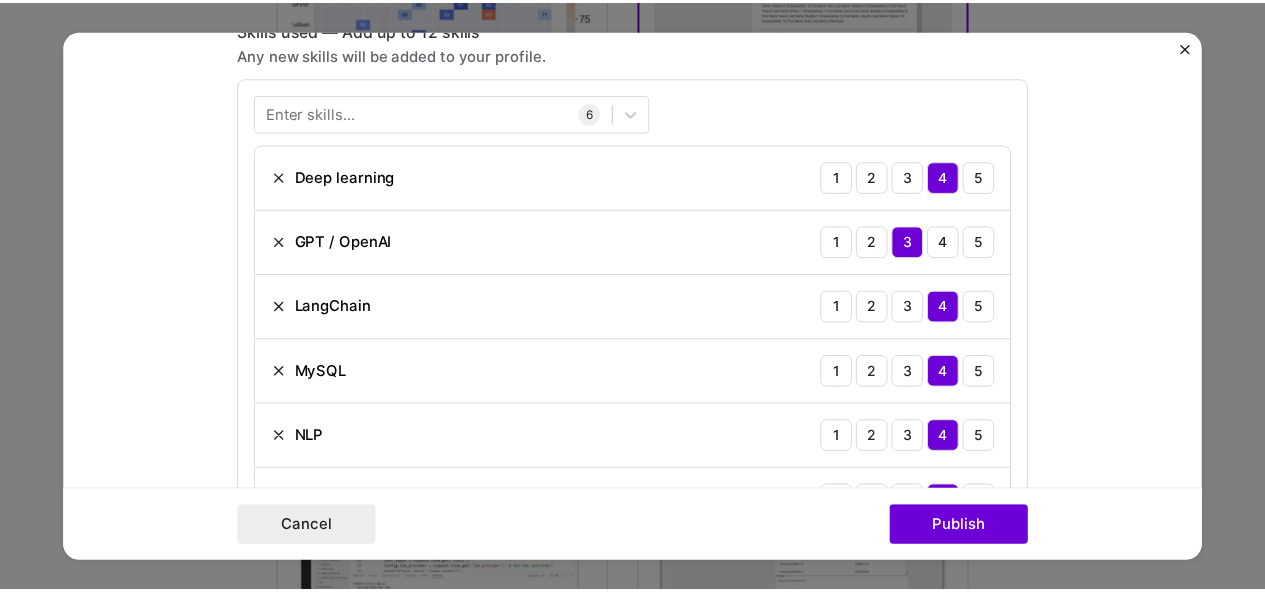 scroll, scrollTop: 1400, scrollLeft: 0, axis: vertical 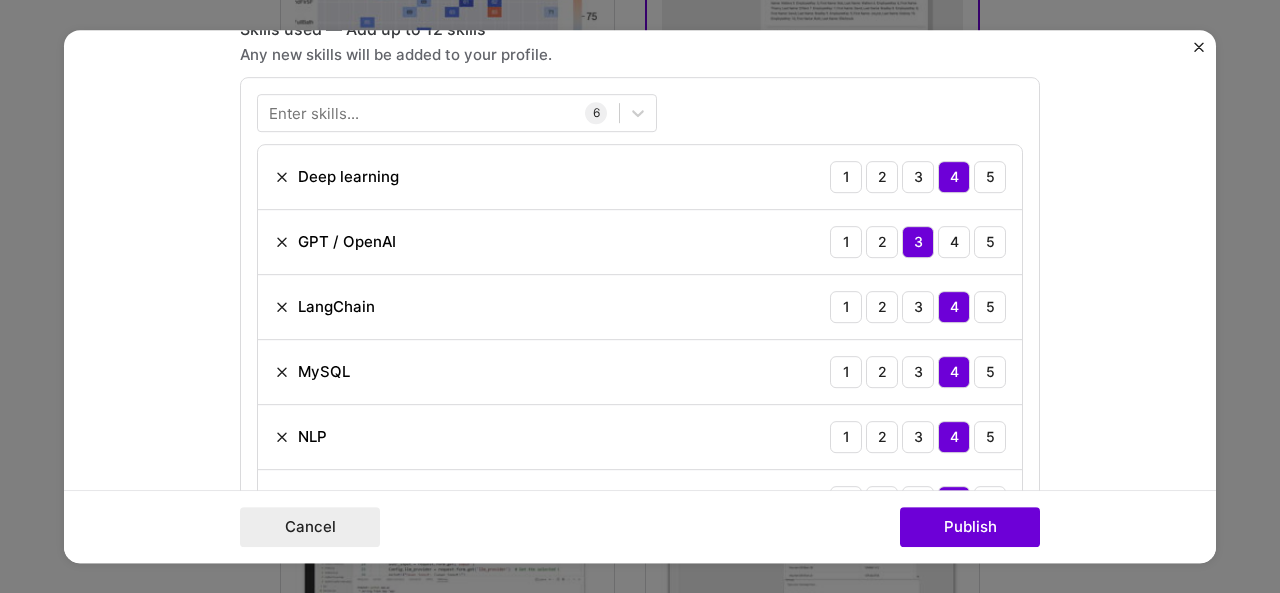 click at bounding box center [1199, 47] 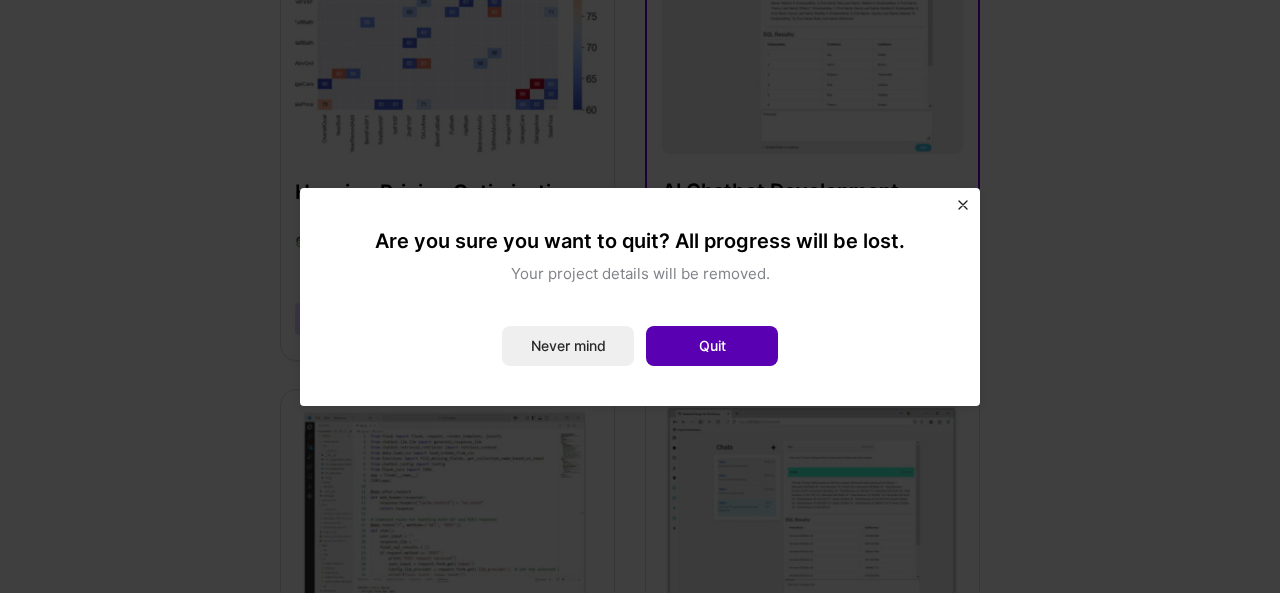 click on "Quit" at bounding box center (712, 346) 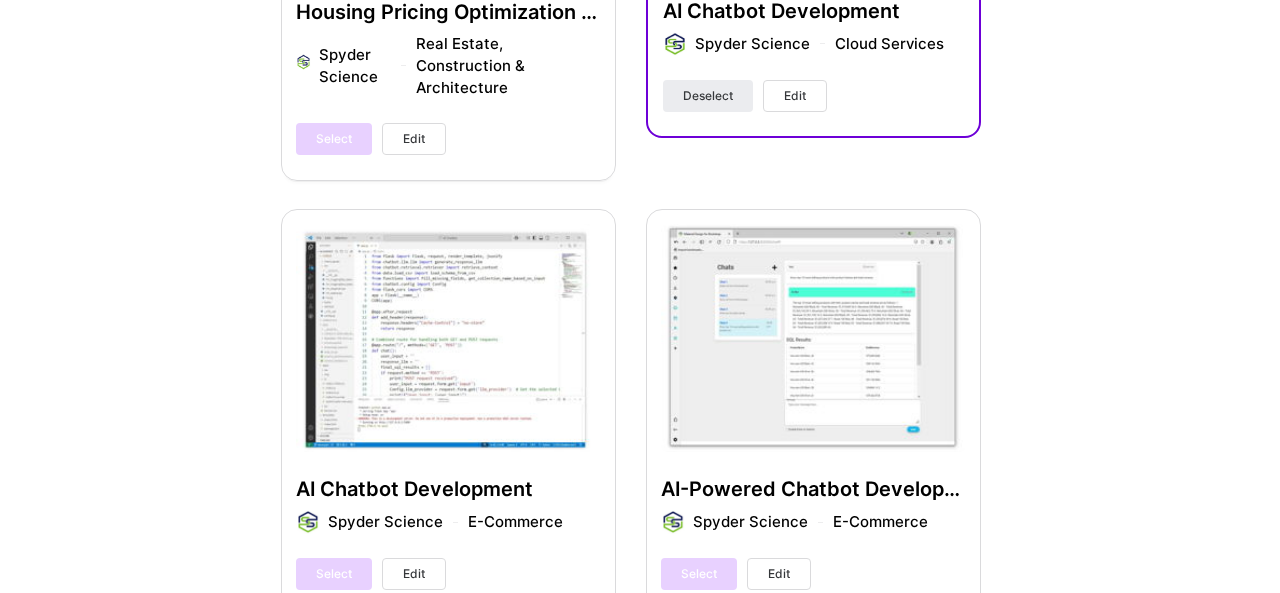 scroll, scrollTop: 1400, scrollLeft: 0, axis: vertical 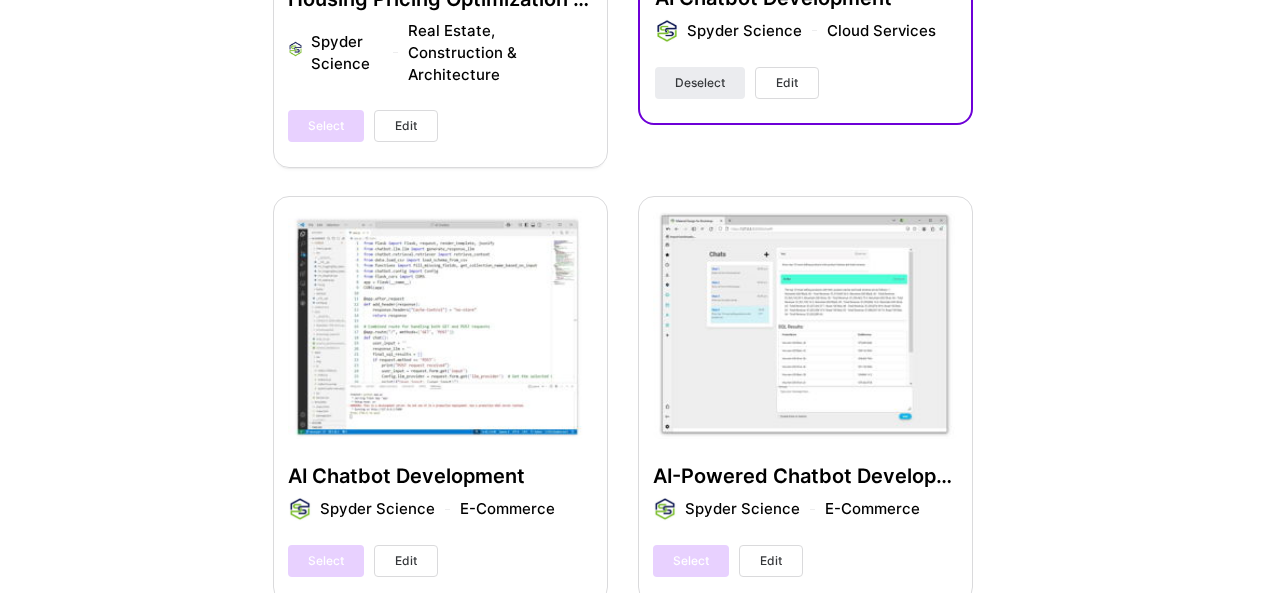 click on "Edit" at bounding box center [787, 83] 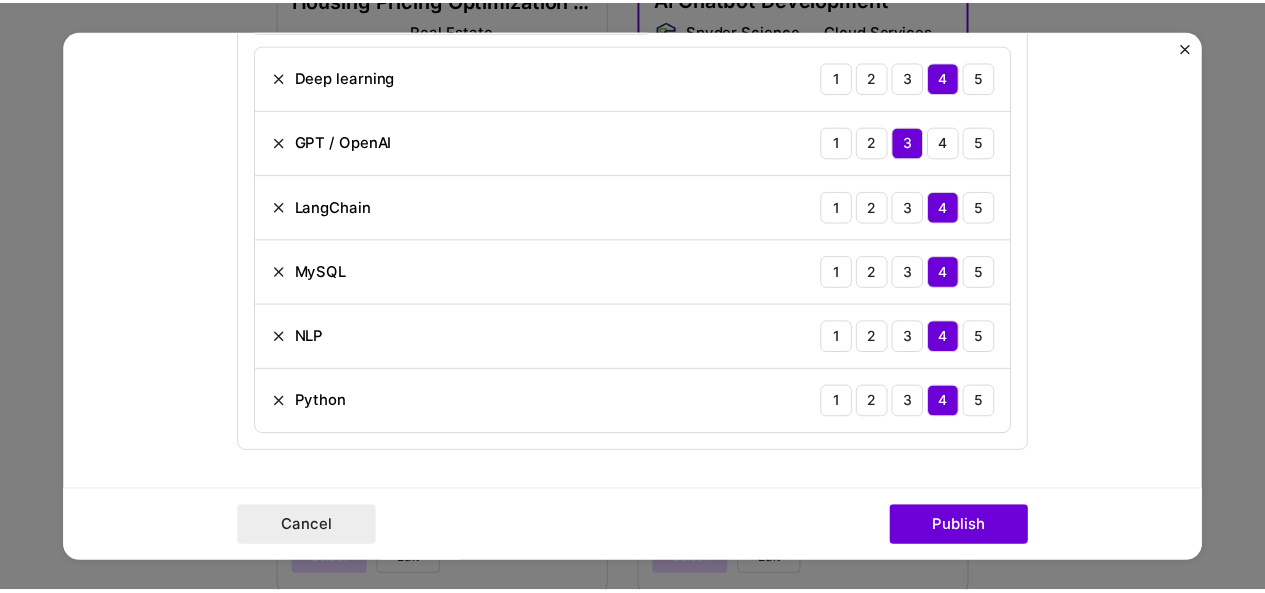 scroll, scrollTop: 1400, scrollLeft: 0, axis: vertical 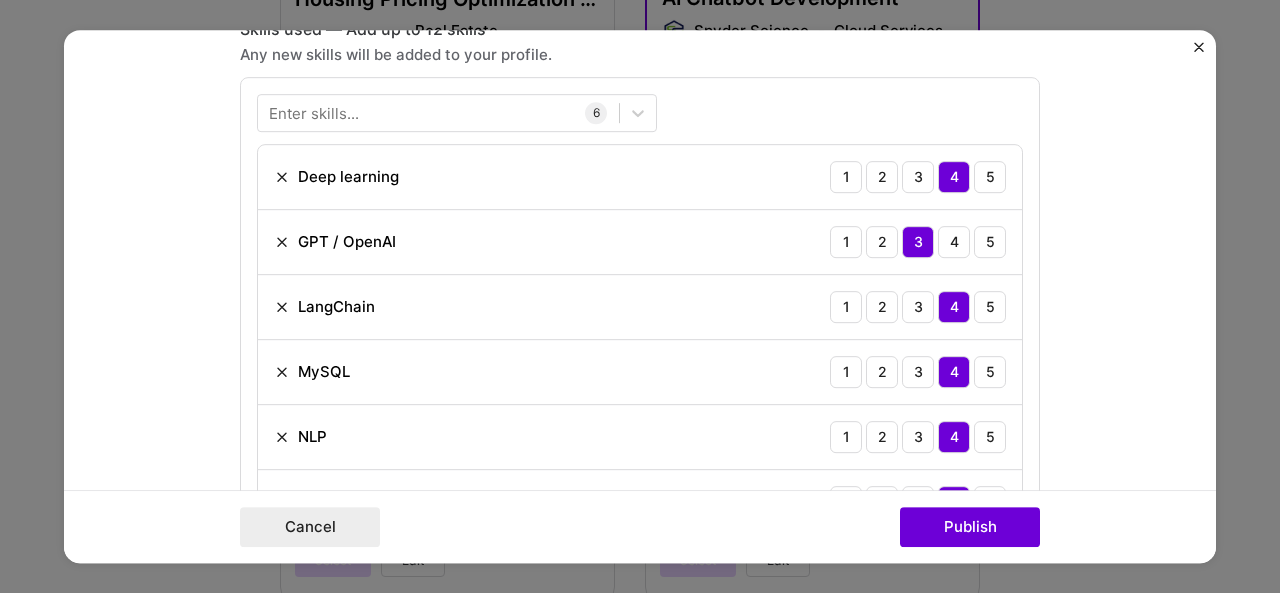 click at bounding box center (1199, 47) 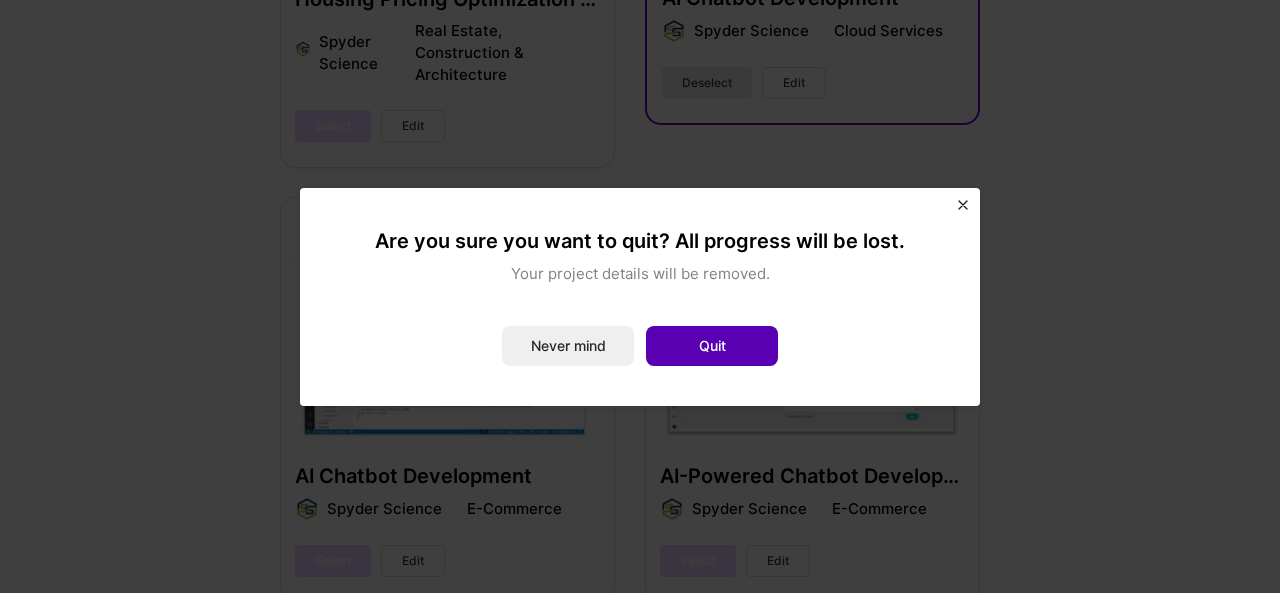 click on "Quit" at bounding box center [712, 346] 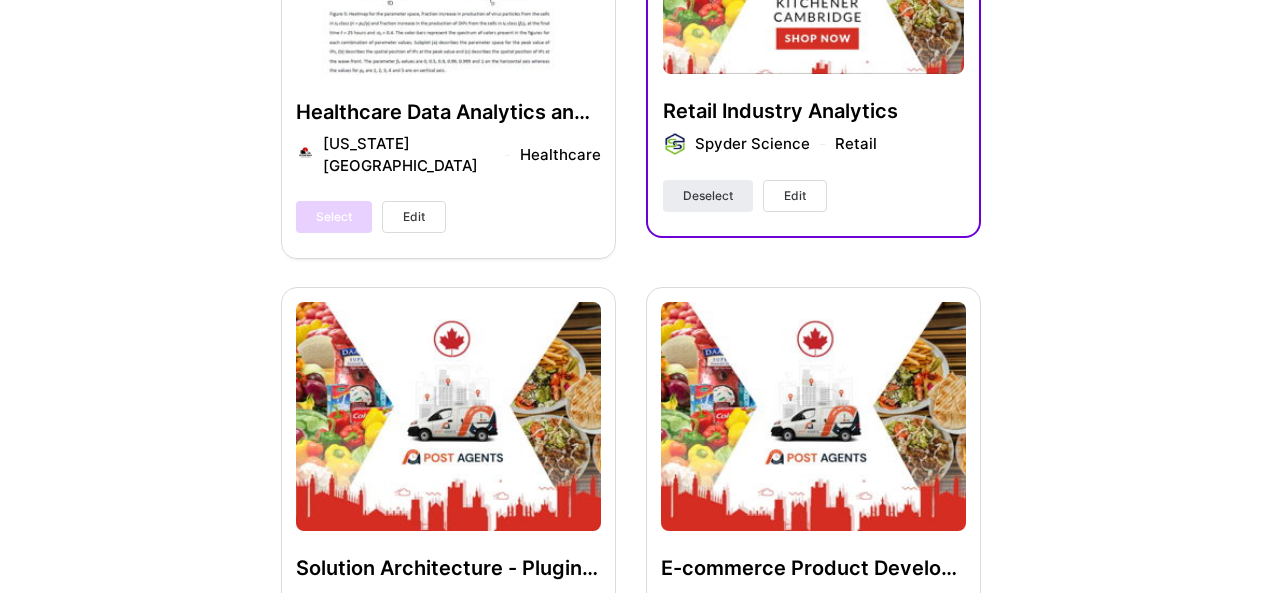 scroll, scrollTop: 2200, scrollLeft: 0, axis: vertical 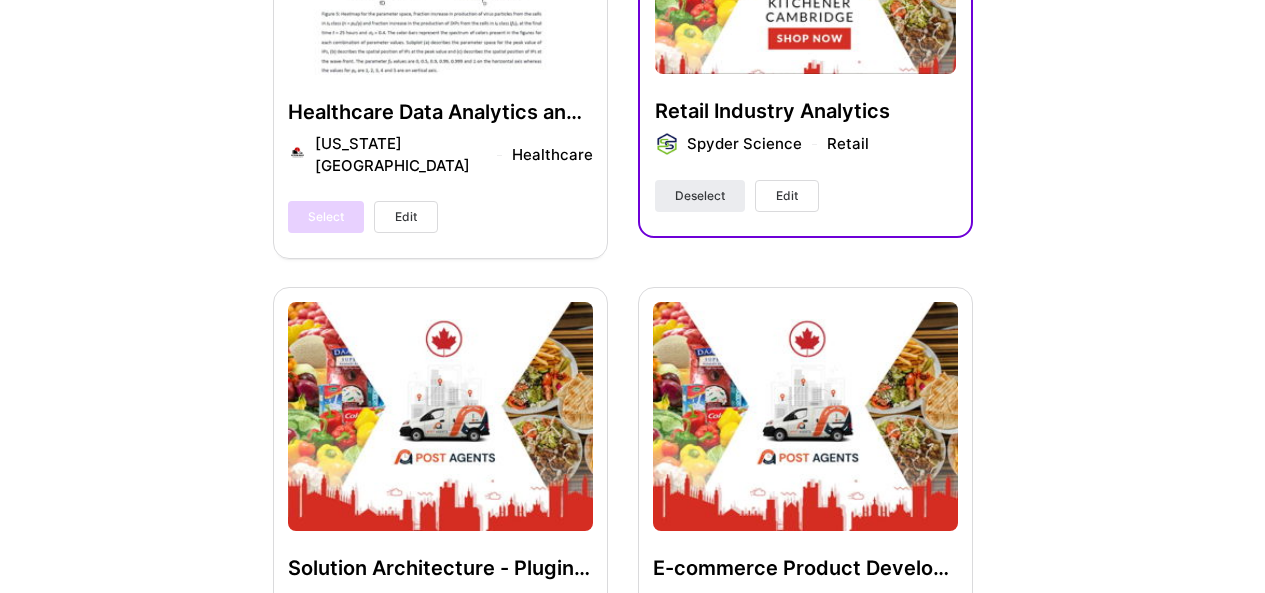 click on "Edit" at bounding box center (787, 196) 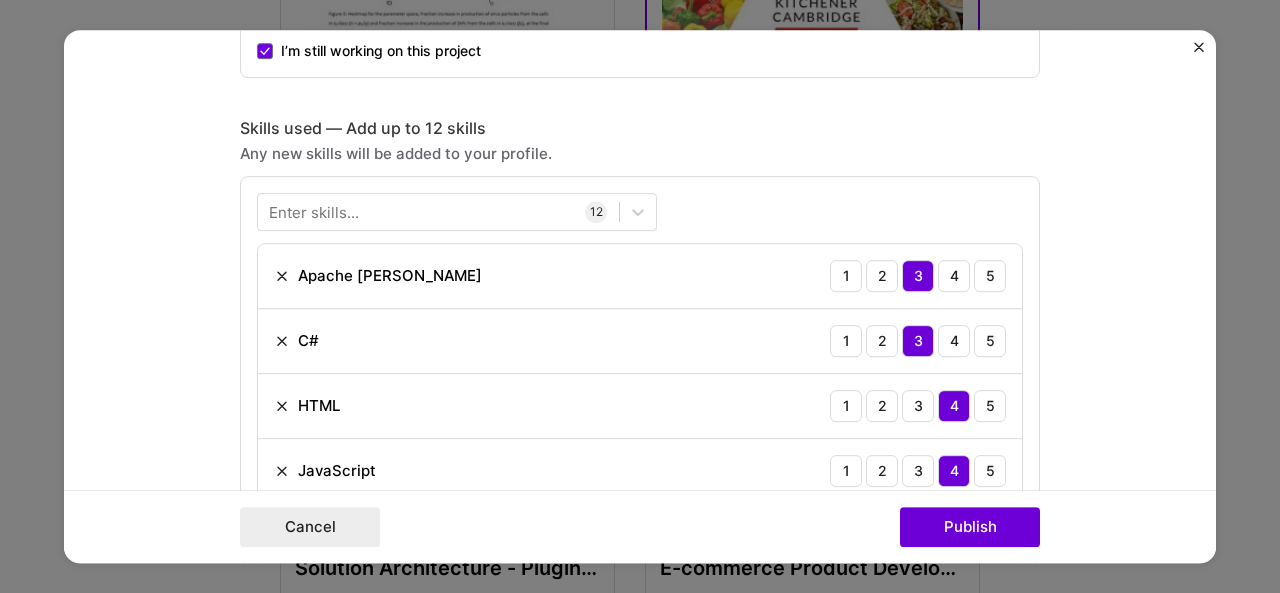 scroll, scrollTop: 1300, scrollLeft: 0, axis: vertical 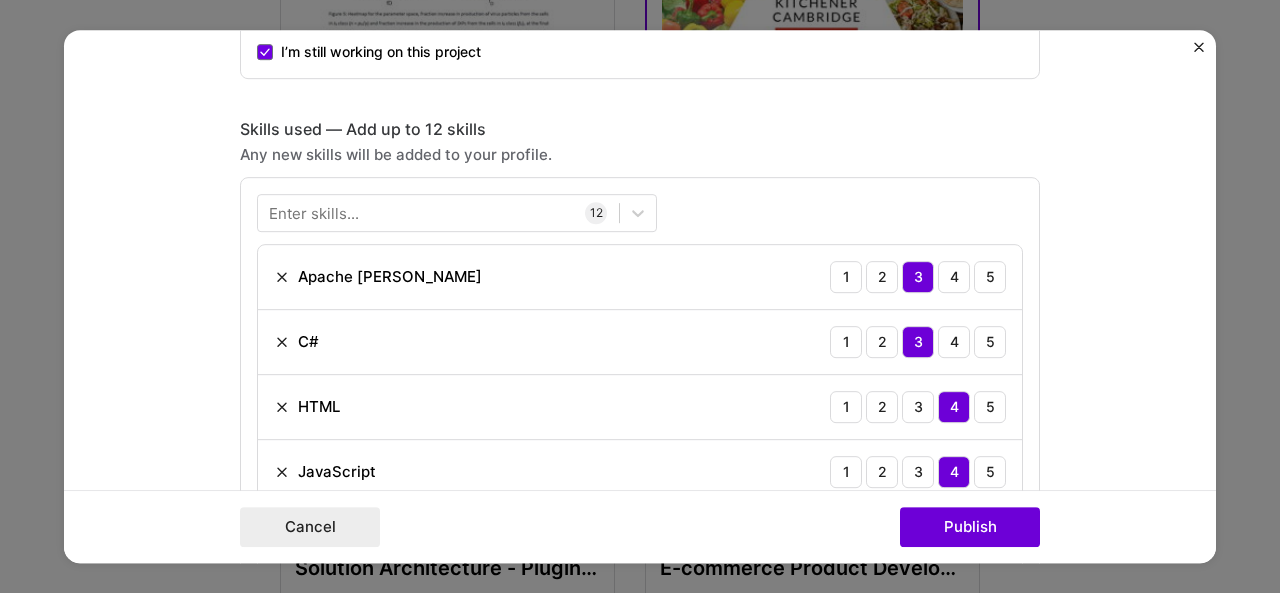 click on "Enter skills..." at bounding box center (314, 212) 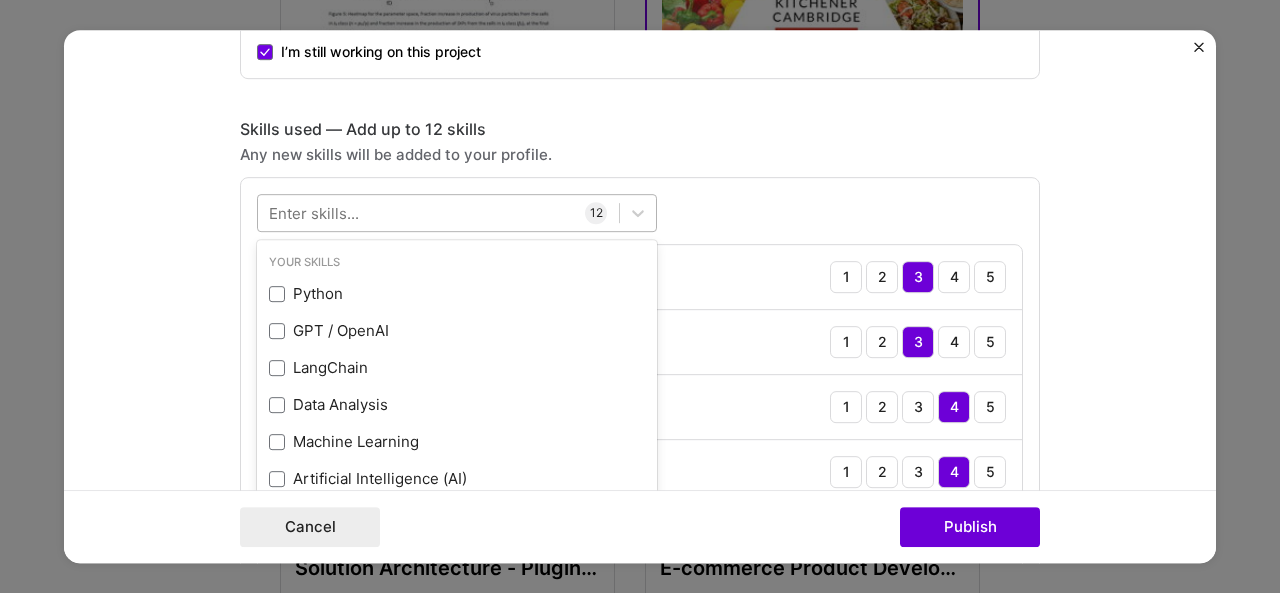 drag, startPoint x: 398, startPoint y: 218, endPoint x: 380, endPoint y: 223, distance: 18.681541 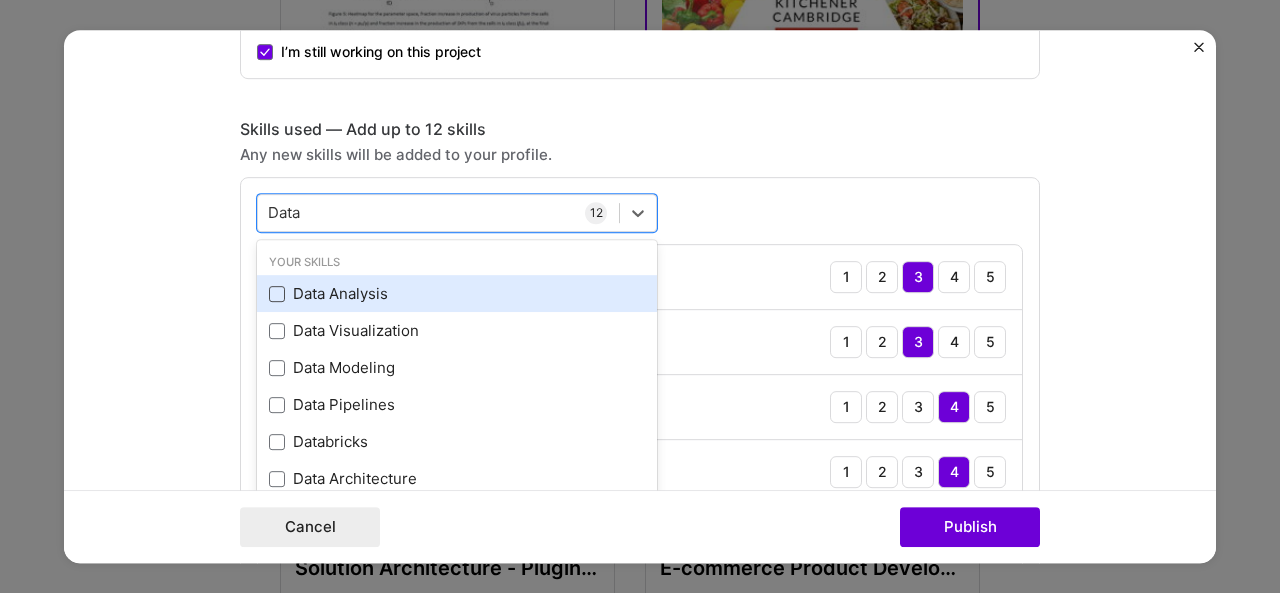 click at bounding box center (277, 294) 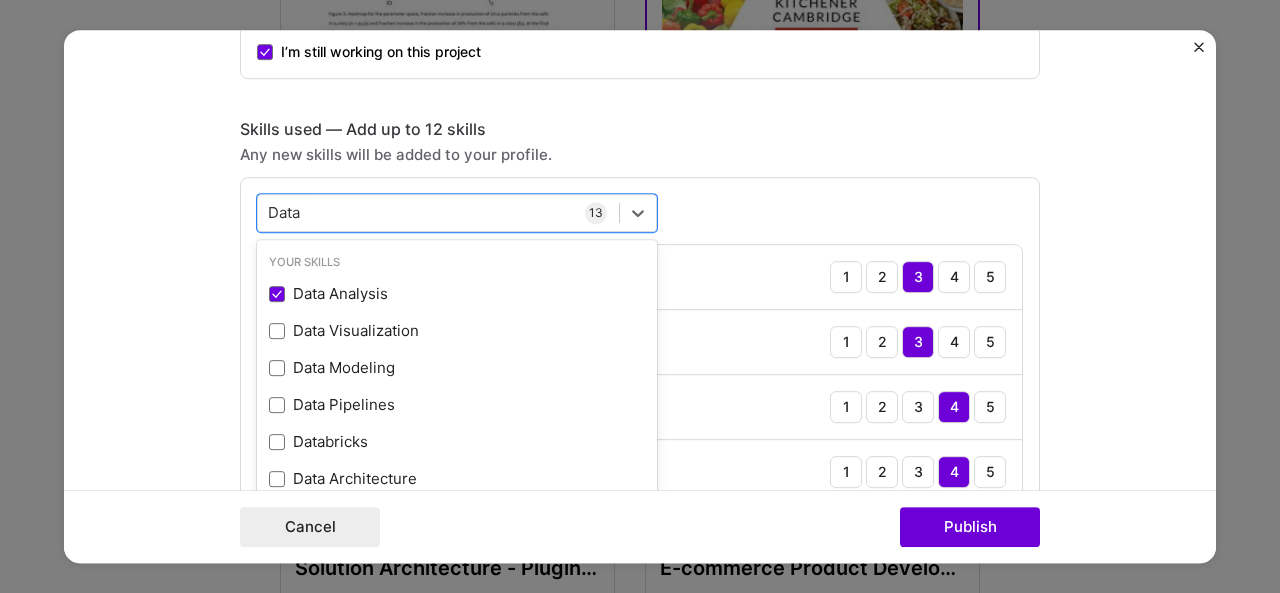 type on "Data" 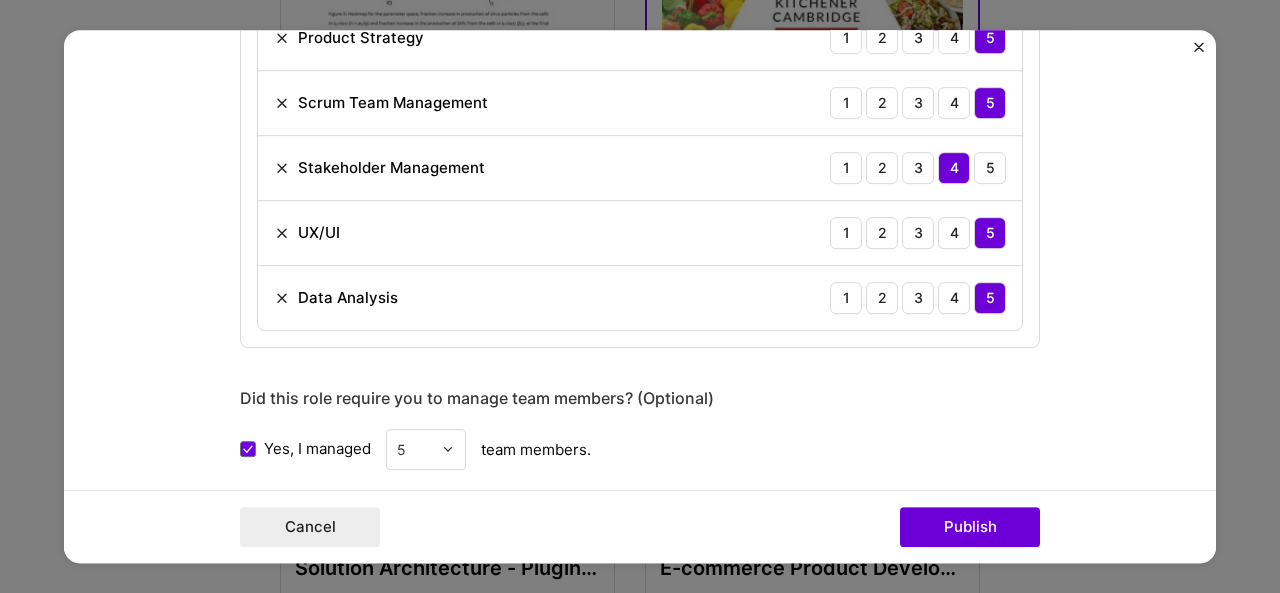 scroll, scrollTop: 2200, scrollLeft: 0, axis: vertical 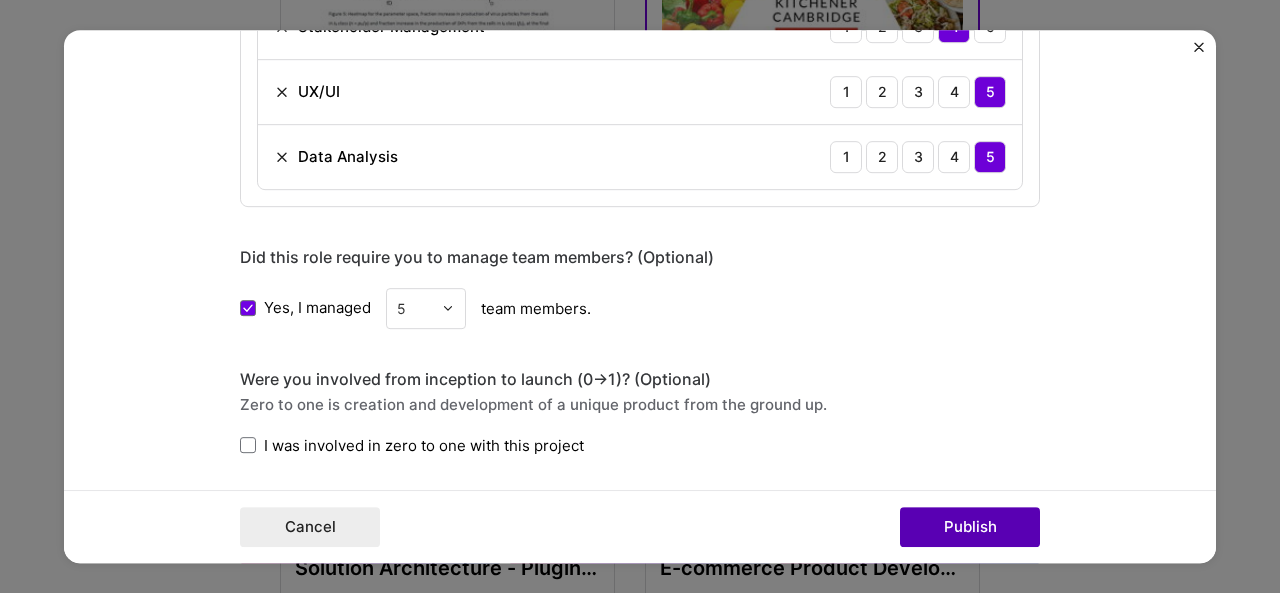 click on "Publish" at bounding box center (970, 527) 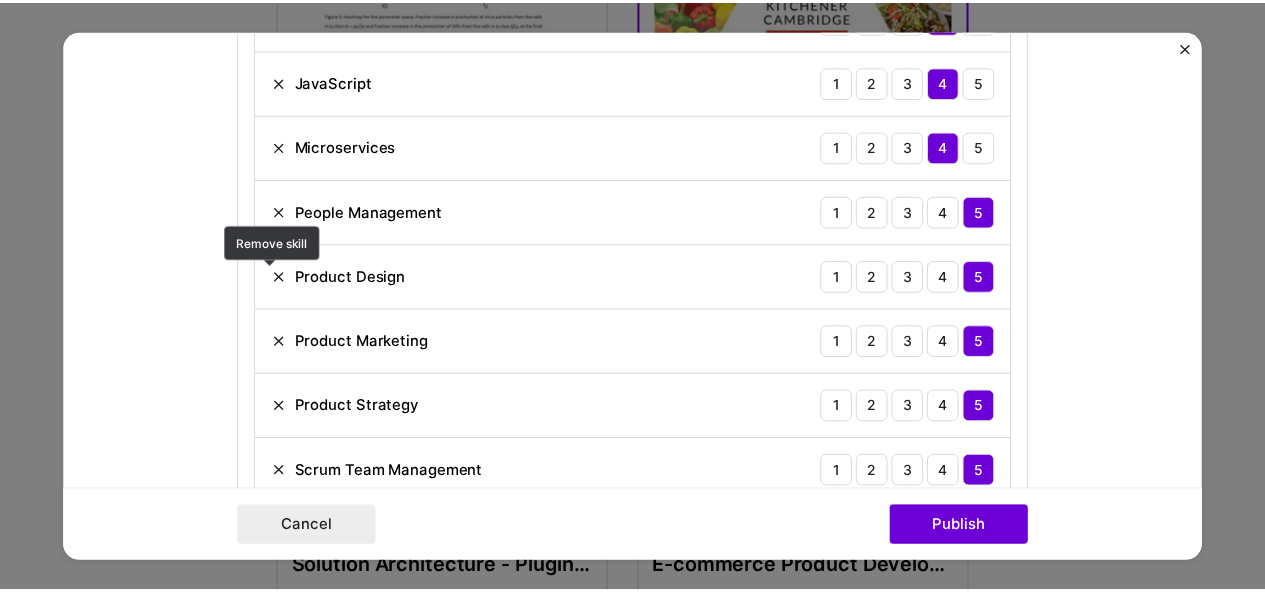 scroll, scrollTop: 1689, scrollLeft: 0, axis: vertical 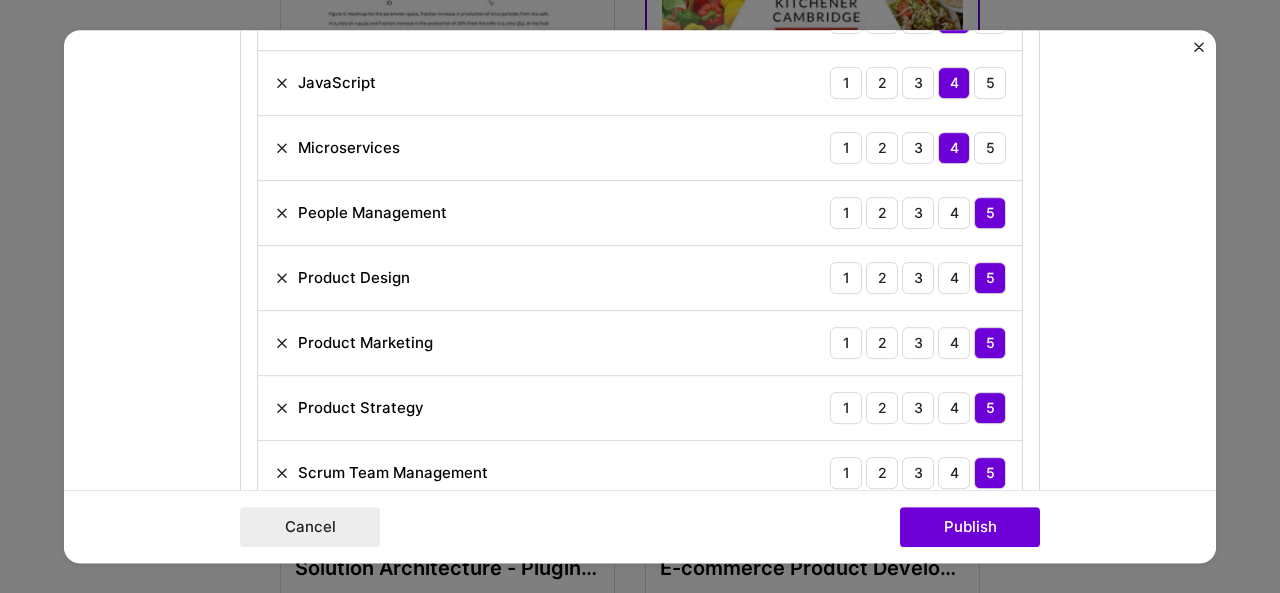 click at bounding box center (282, 213) 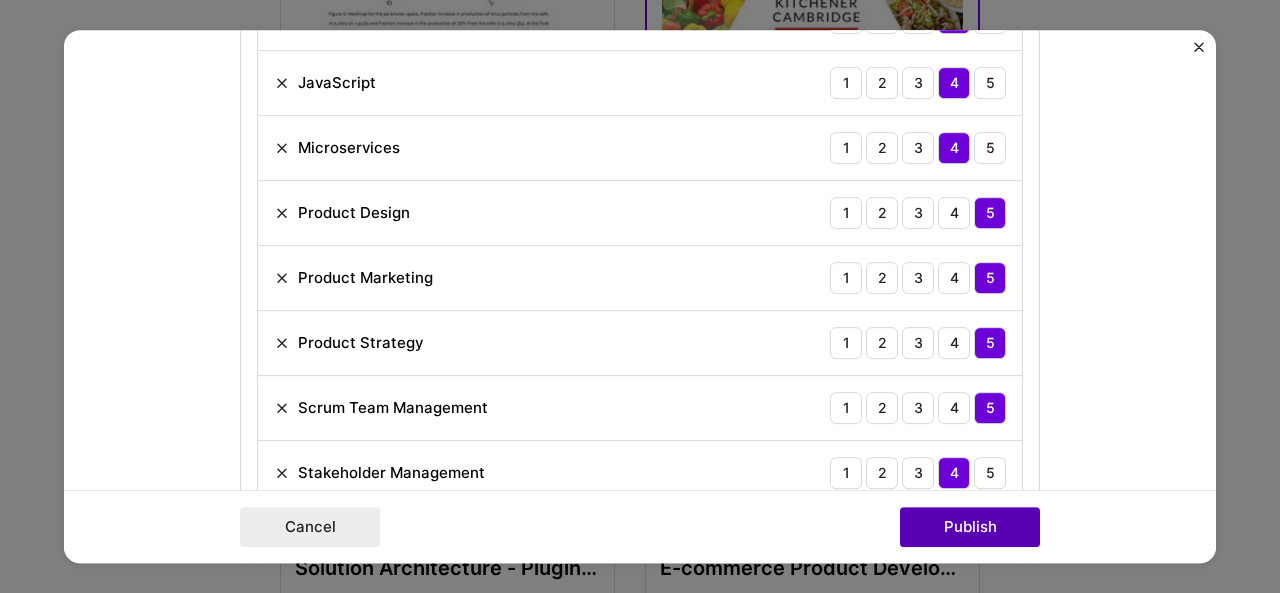 click on "Publish" at bounding box center (970, 527) 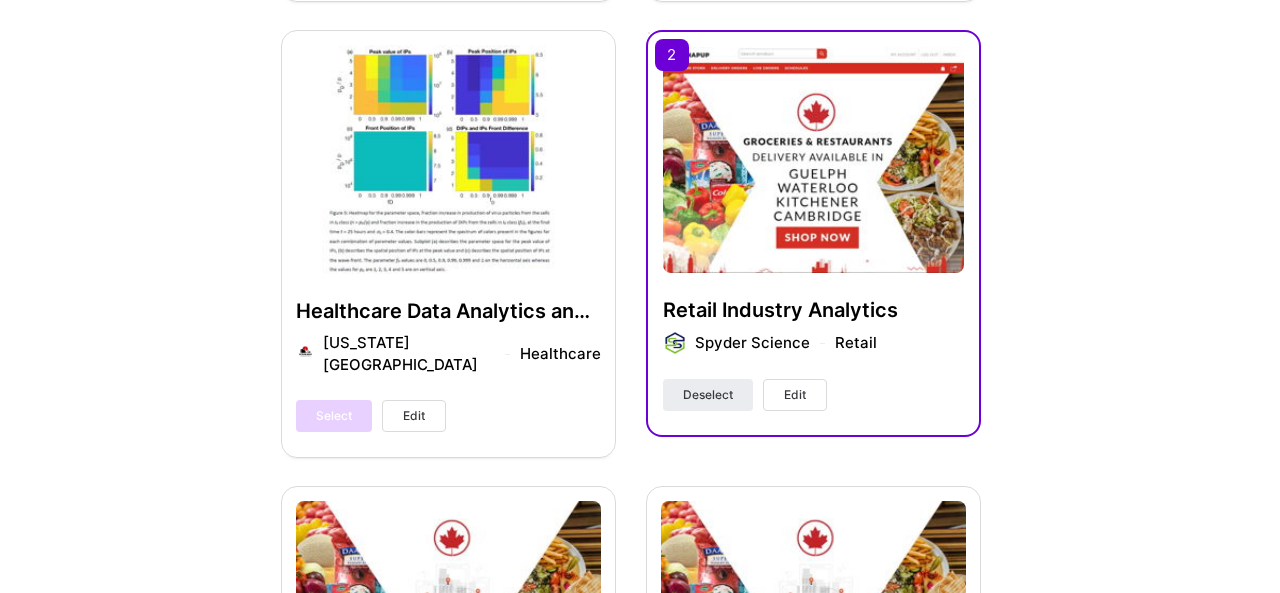 scroll, scrollTop: 2000, scrollLeft: 0, axis: vertical 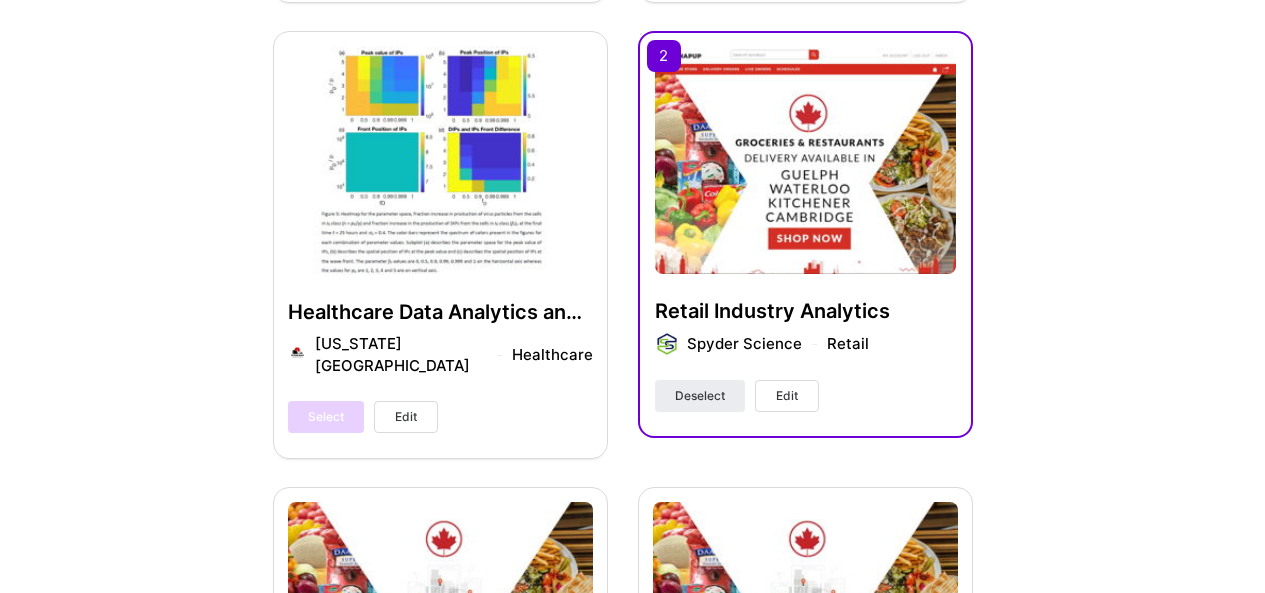 click on "Edit" at bounding box center [787, 396] 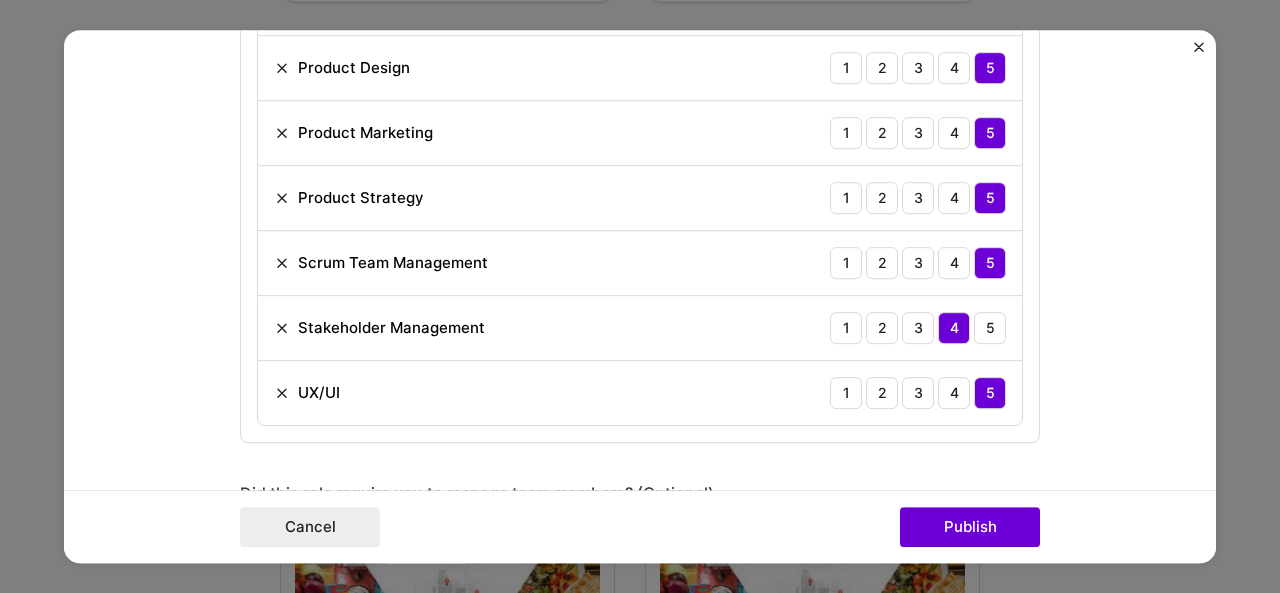 scroll, scrollTop: 1900, scrollLeft: 0, axis: vertical 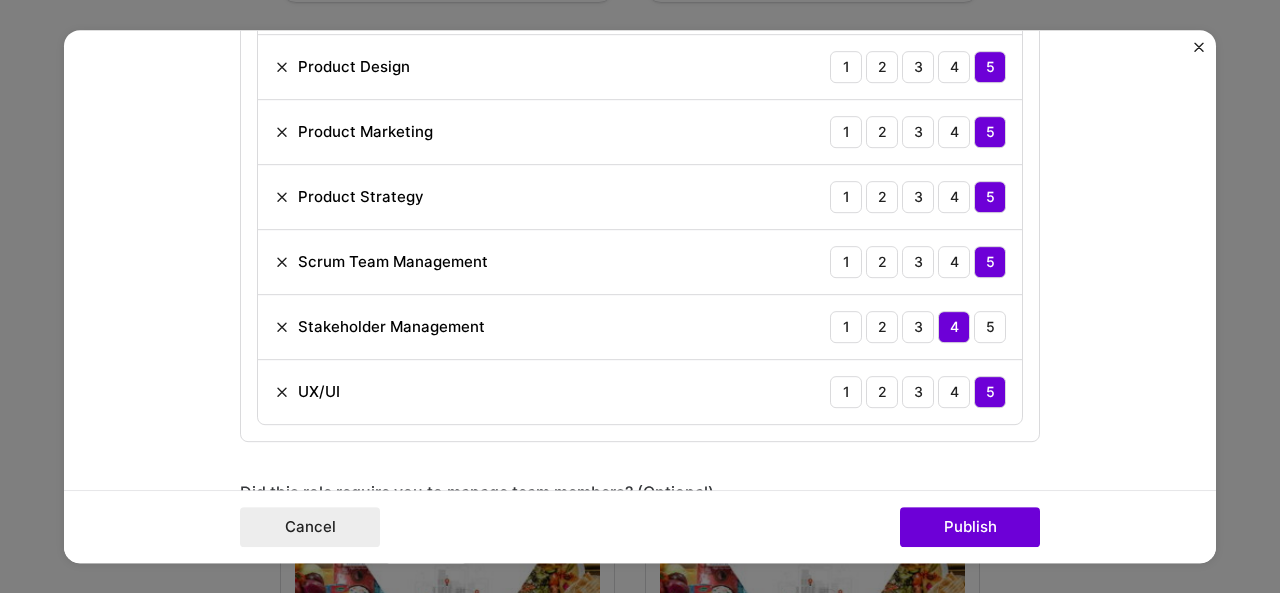 click at bounding box center (282, 262) 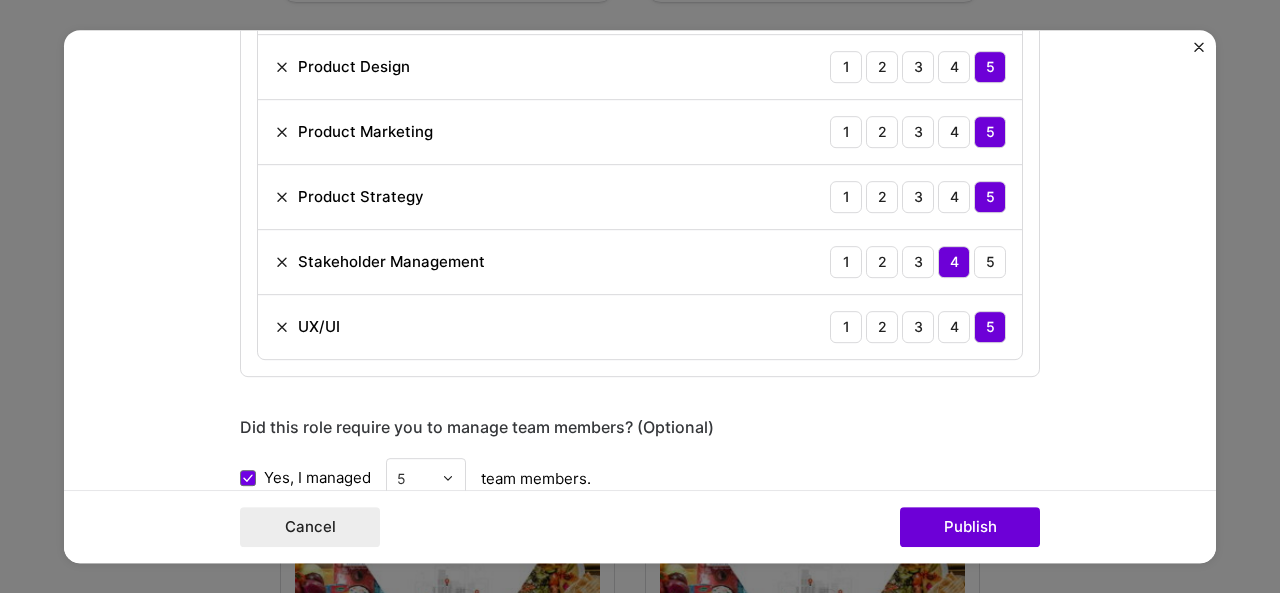 click at bounding box center [282, 262] 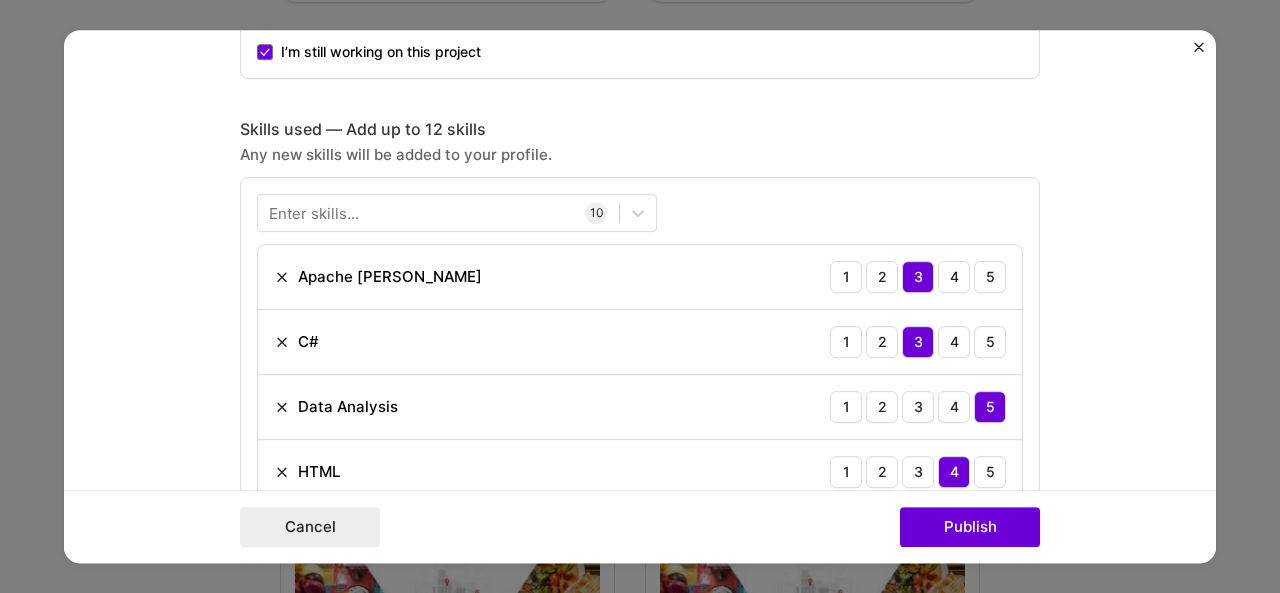 scroll, scrollTop: 1200, scrollLeft: 0, axis: vertical 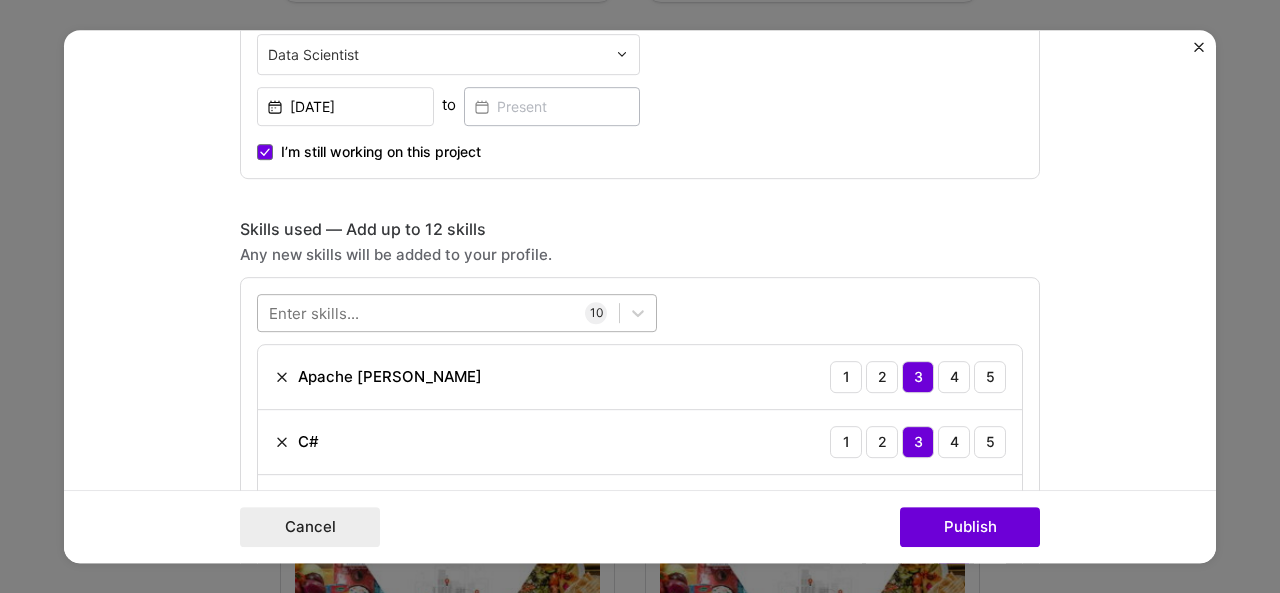 click at bounding box center (438, 312) 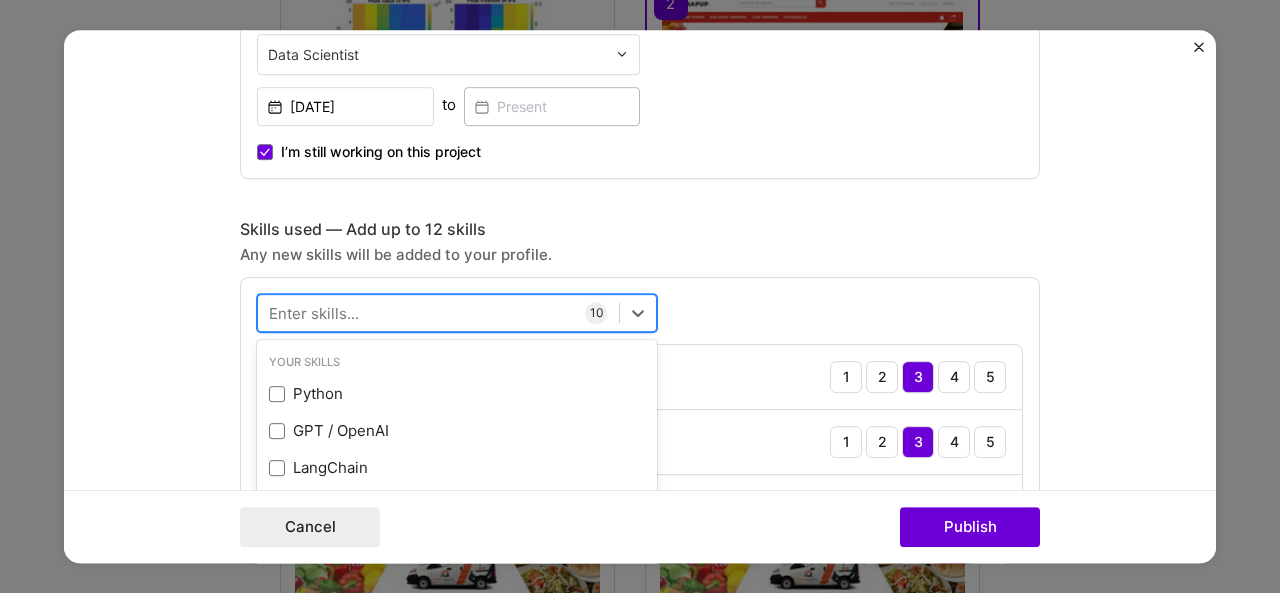 scroll, scrollTop: 2055, scrollLeft: 0, axis: vertical 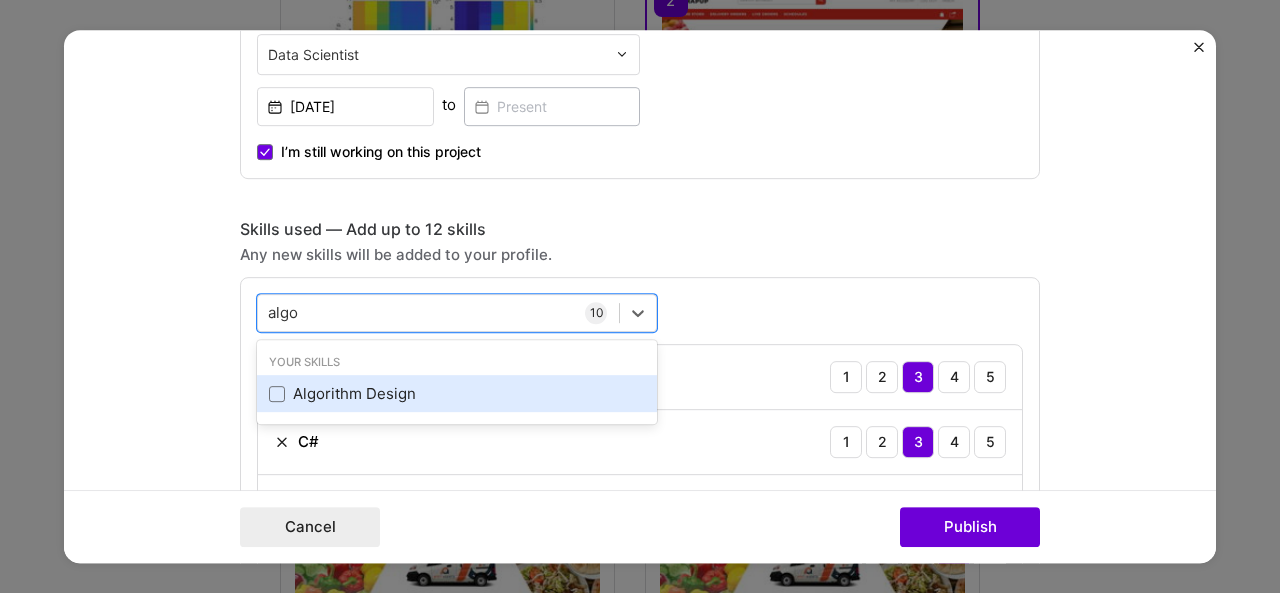 click on "Algorithm Design" at bounding box center [457, 393] 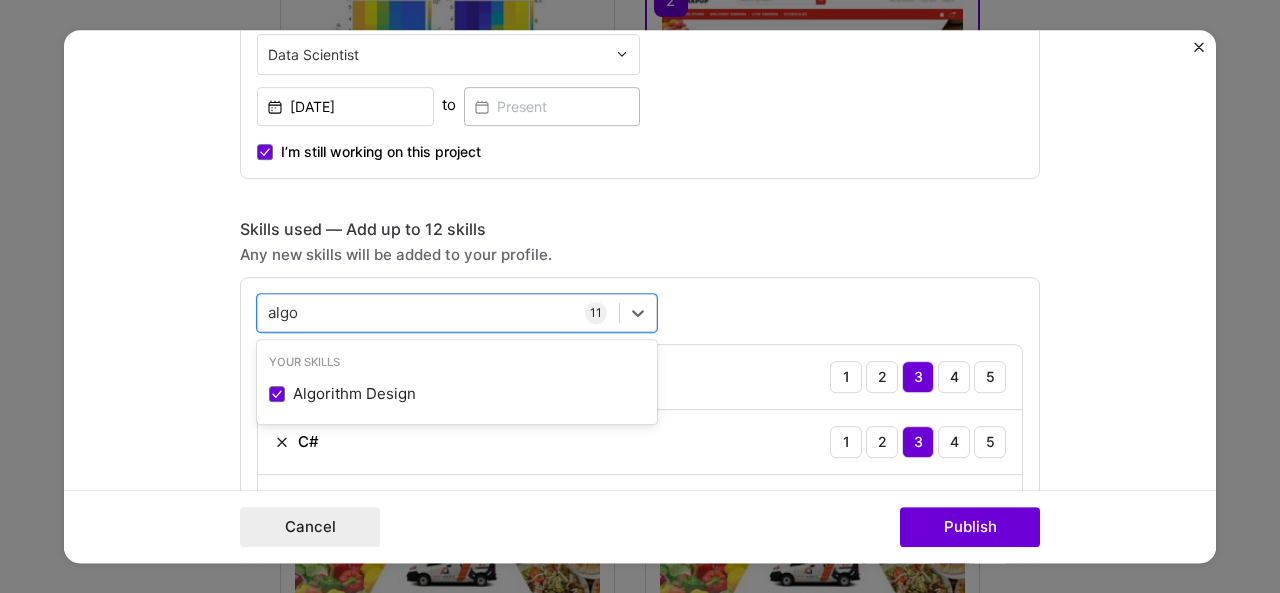 type on "algo" 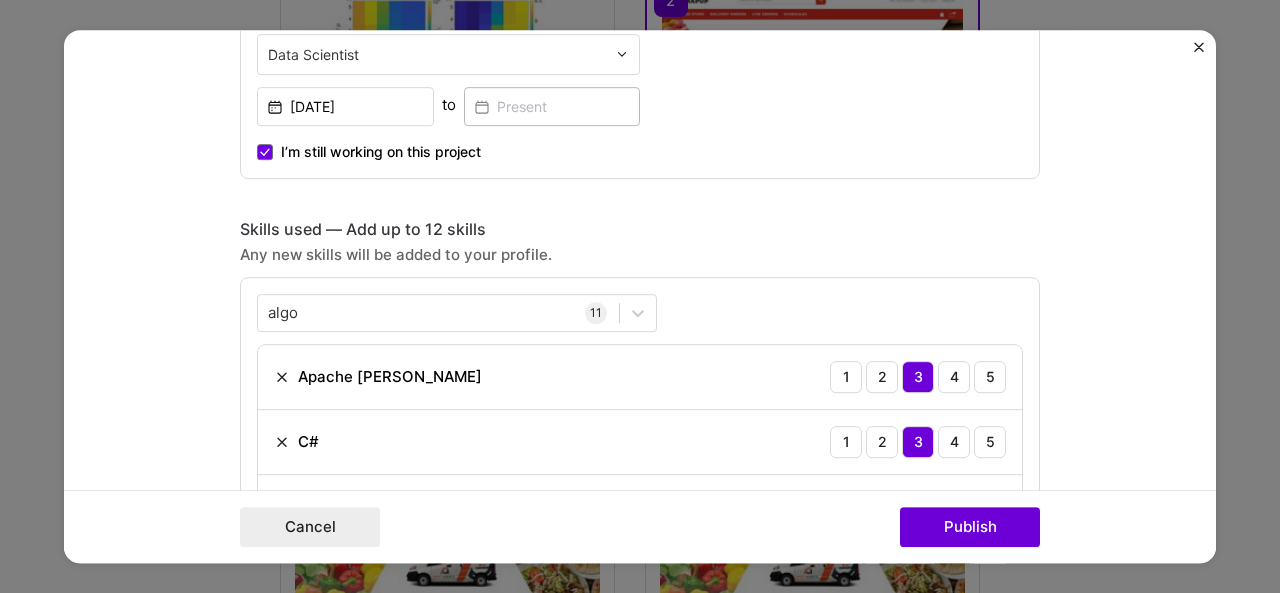 click on "Project title Retail Industry Analytics Company Spyder Science
Project industry Industry 1 Project Link (Optional) [URL][DOMAIN_NAME]
Current cover Add New Image Remove Image Role Project Director Data Scientist [DATE]
to
I’m still working on this project Skills used — Add up to 12 skills Any new skills will be added to your profile. algo algo 11 Apache [PERSON_NAME] 1 2 3 4 5 C# 1 2 3 4 5 Data Analysis 1 2 3 4 5 HTML 1 2 3 4 5 JavaScript 1 2 3 4 5 Microservices 1 2 3 4 5 Product Design 1 2 3 4 5 Product Marketing 1 2 3 4 5 Product Strategy 1 2 3 4 5 UX/UI 1 2 3 4 5 Algorithm Design 1 2 3 4 5 Did this role require you to manage team members? (Optional) Yes, I managed 5 team members. Were you involved from inception to launch (0  ->  1)? (Optional) Zero to one is creation and development of a unique product from the ground up. I was involved in zero to one with this project Add metrics (Optional) 100+ 20+ 30% Growth last year" at bounding box center [640, 297] 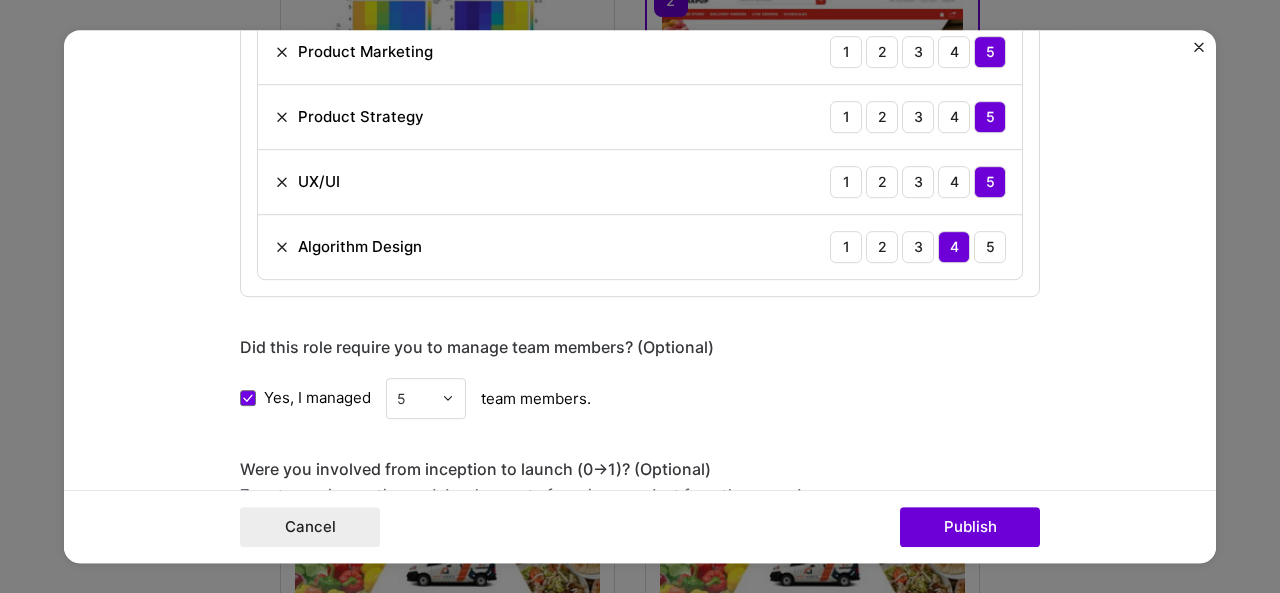 scroll, scrollTop: 2000, scrollLeft: 0, axis: vertical 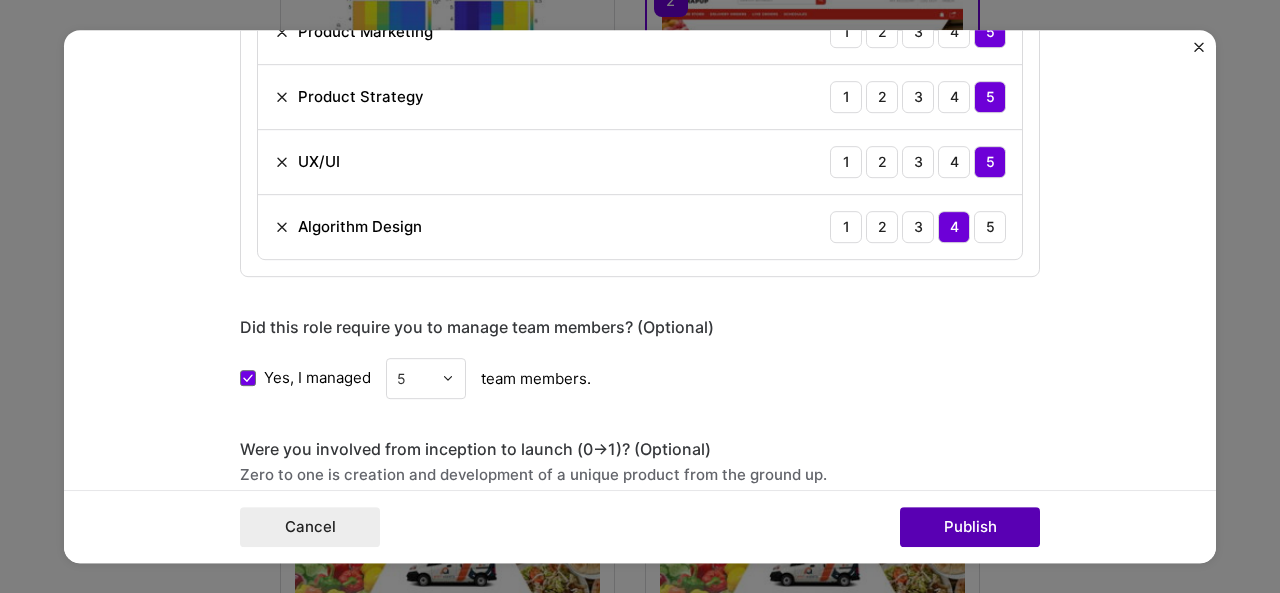 click on "Publish" at bounding box center [970, 527] 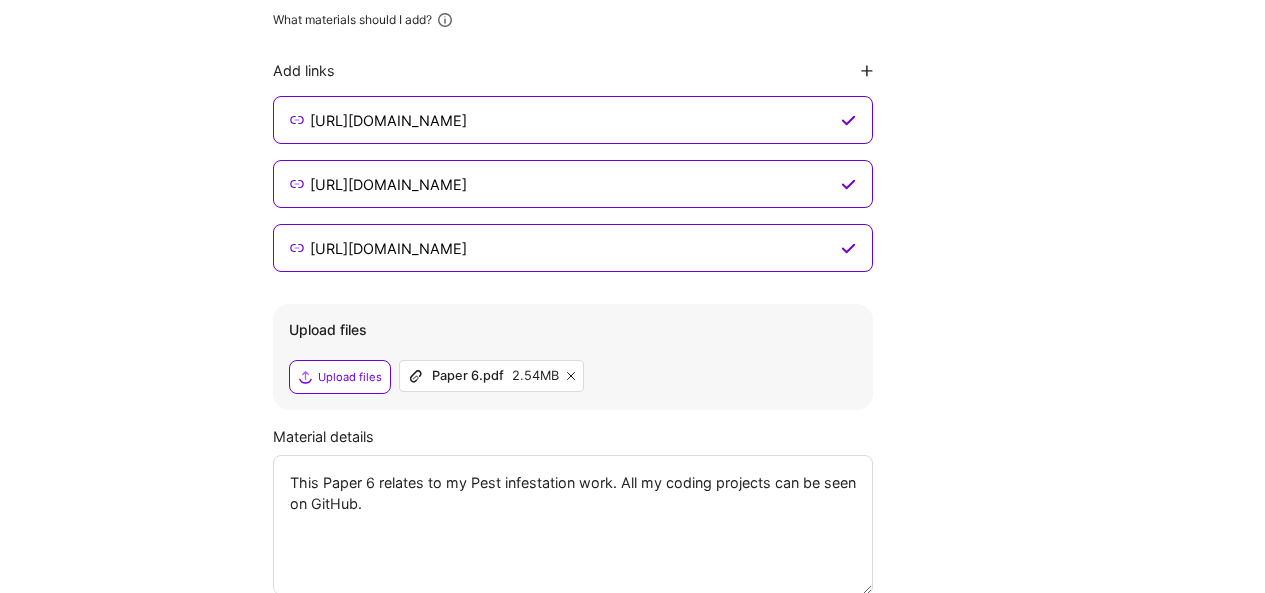 scroll, scrollTop: 4067, scrollLeft: 0, axis: vertical 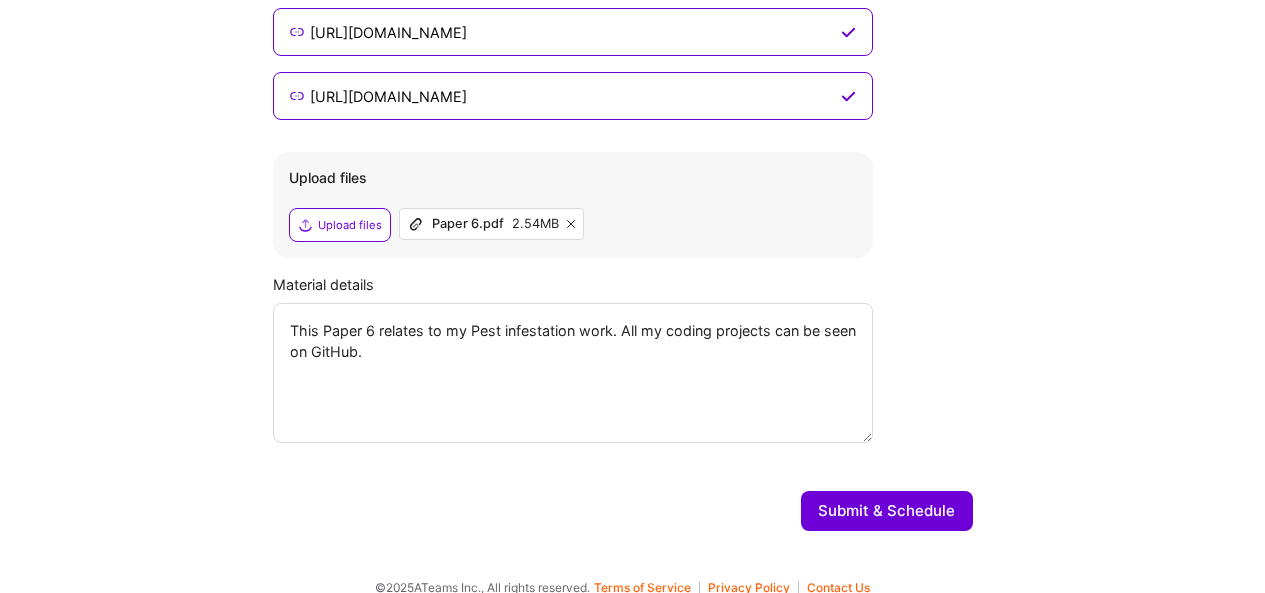 click on "Submit & Schedule" at bounding box center (887, 511) 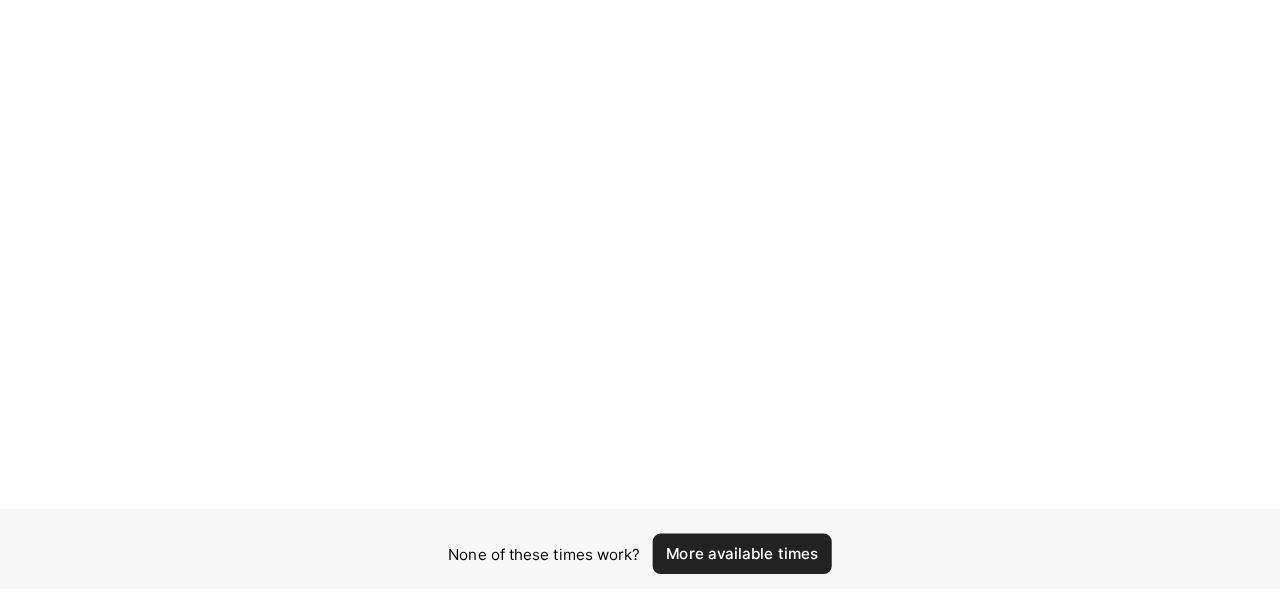 scroll, scrollTop: 0, scrollLeft: 0, axis: both 